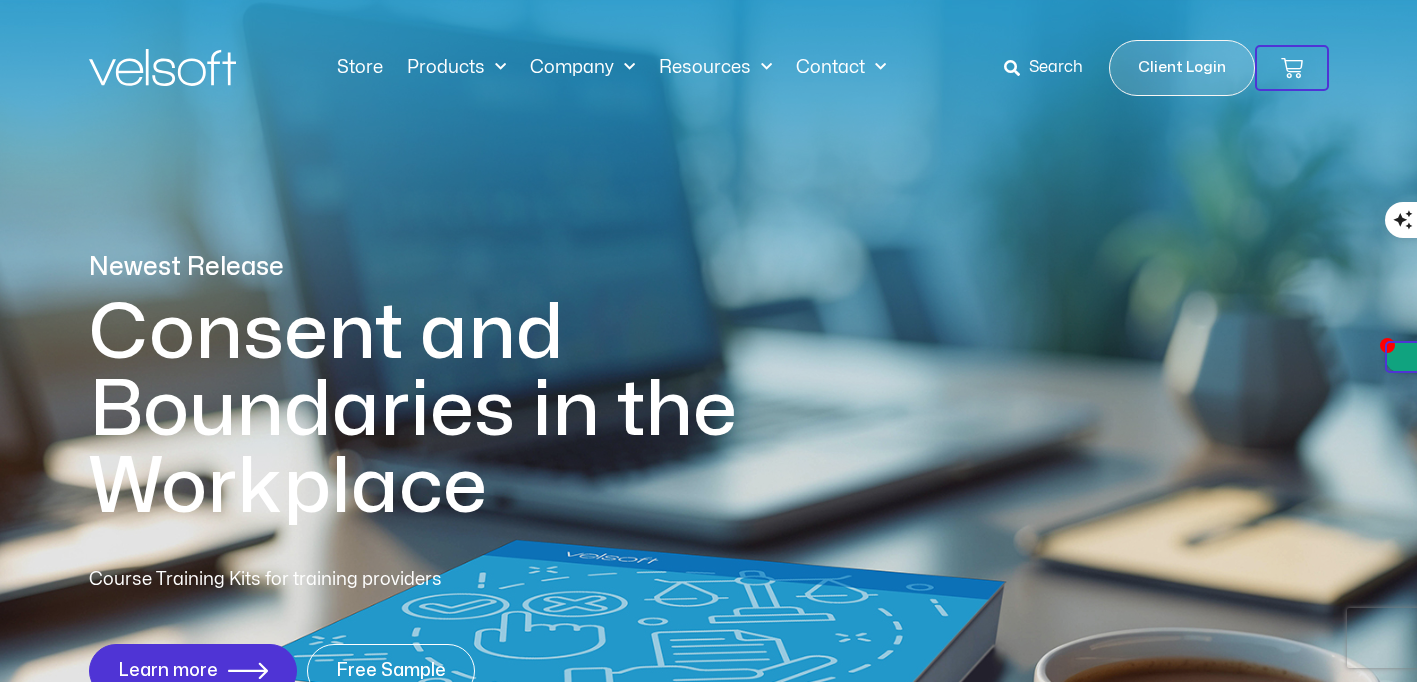 scroll, scrollTop: 0, scrollLeft: 0, axis: both 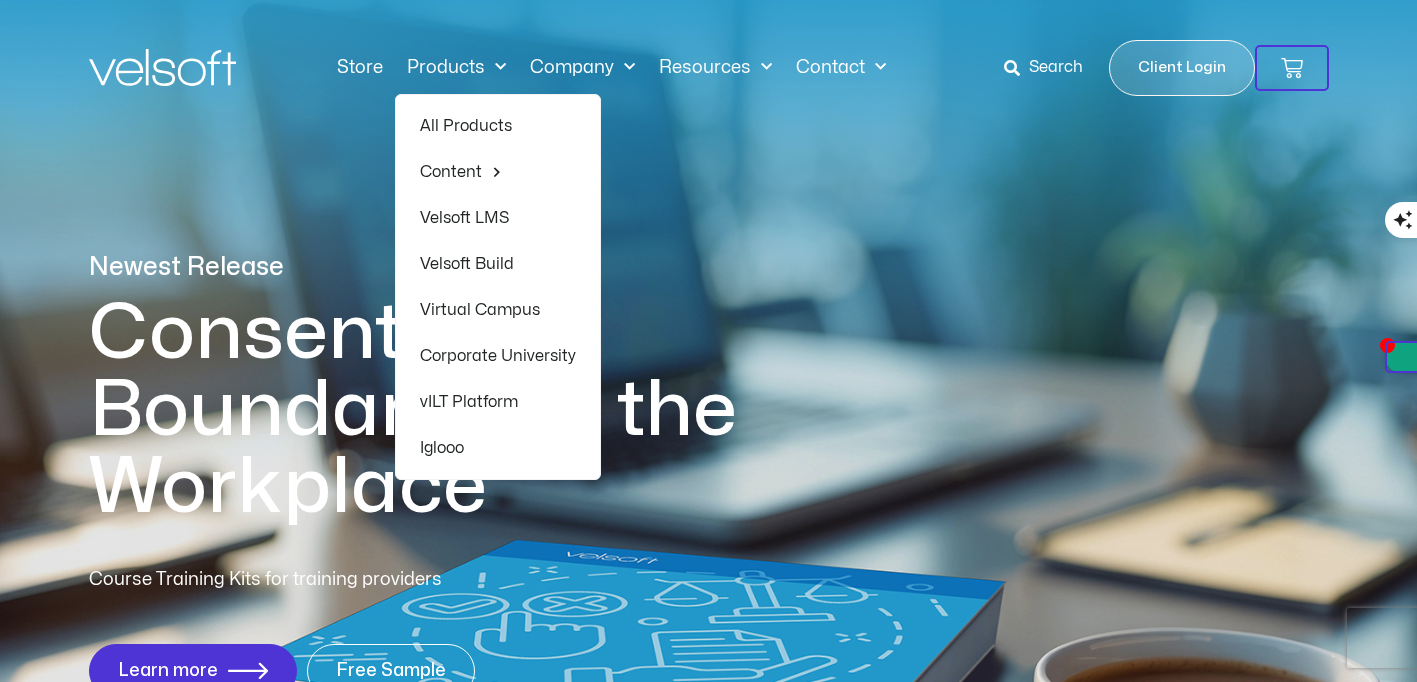 click 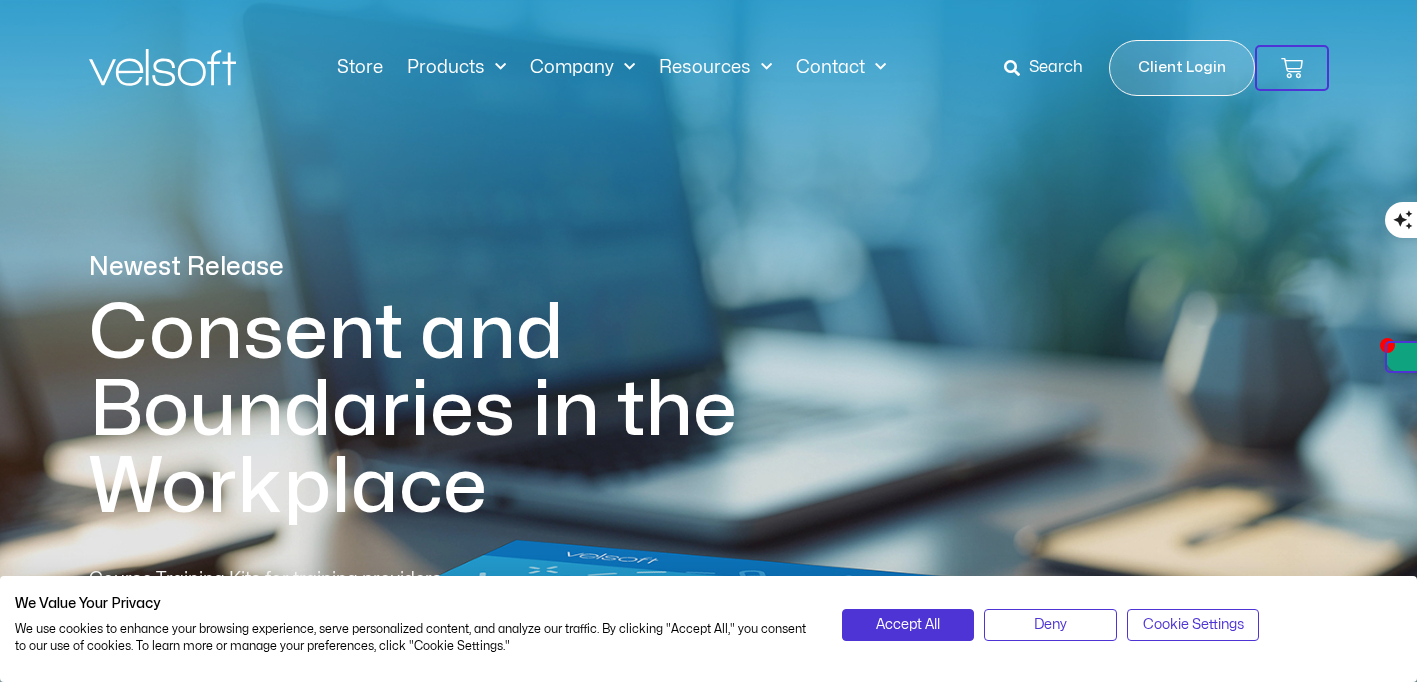 click 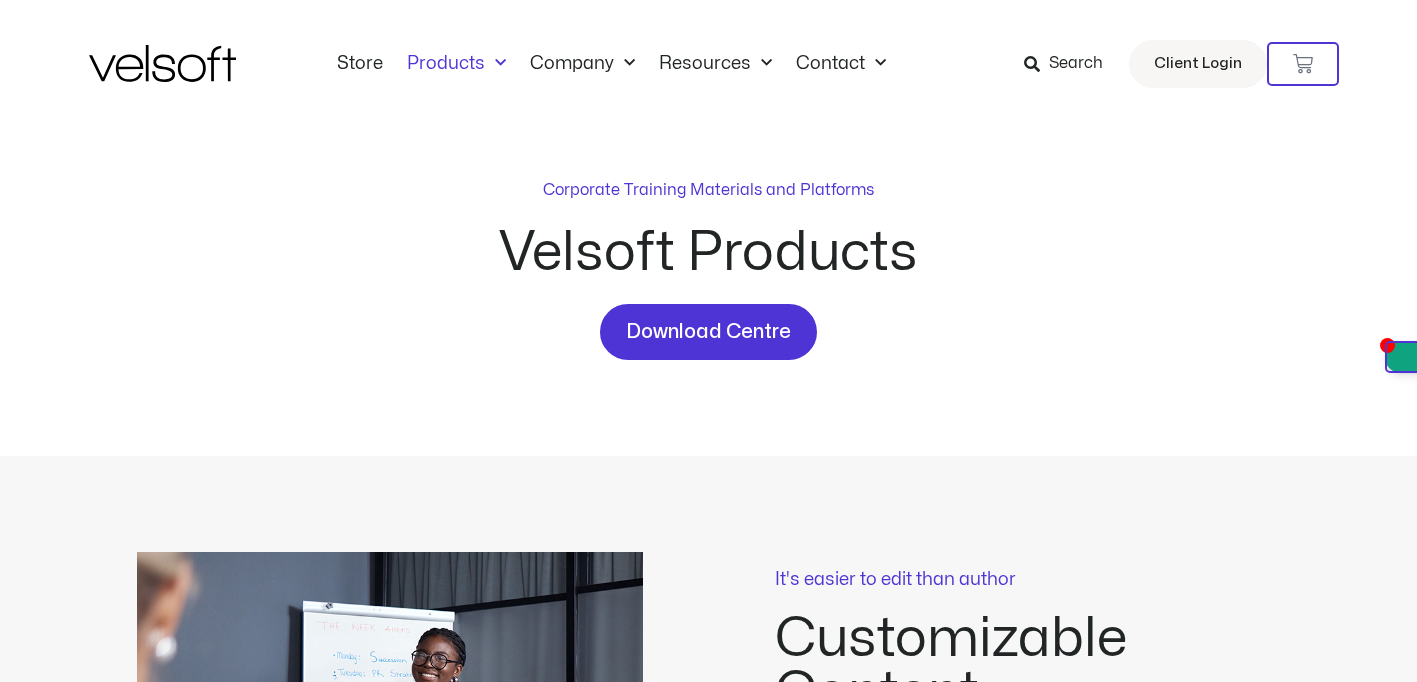 scroll, scrollTop: 0, scrollLeft: 0, axis: both 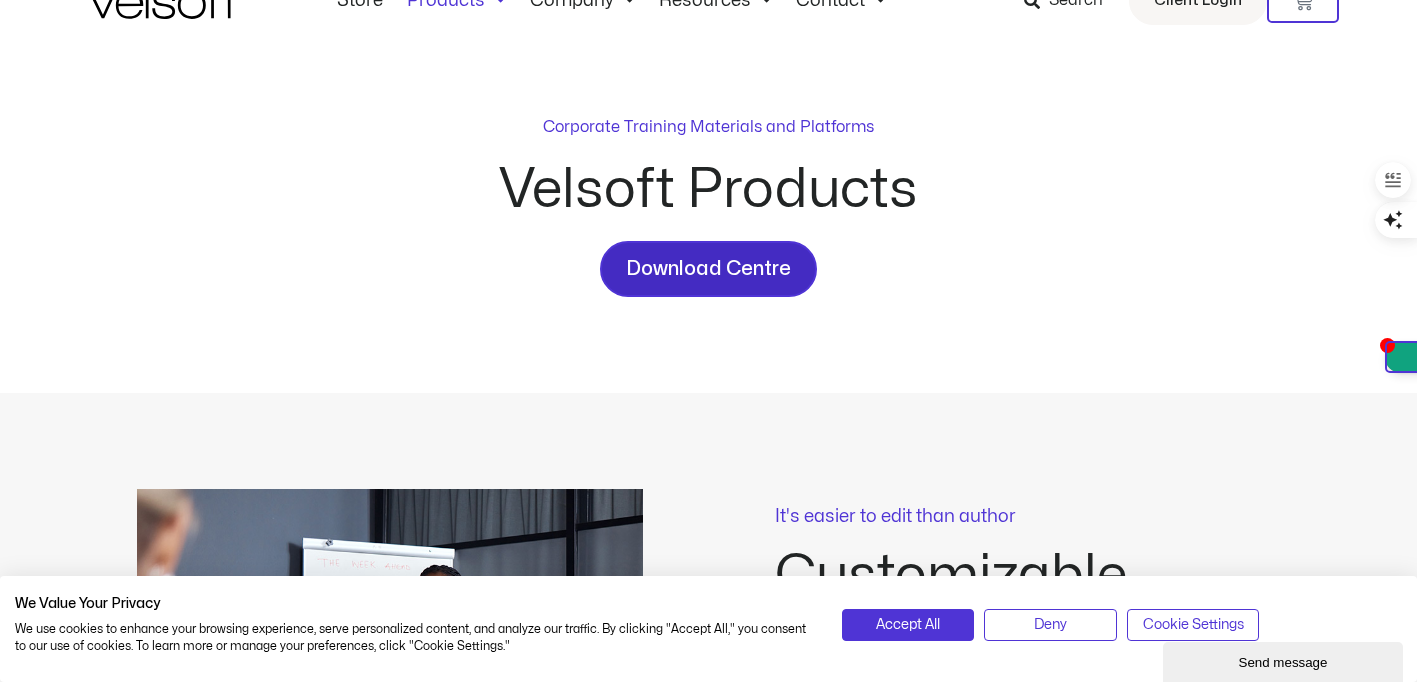 click on "Download Centre" at bounding box center [708, 269] 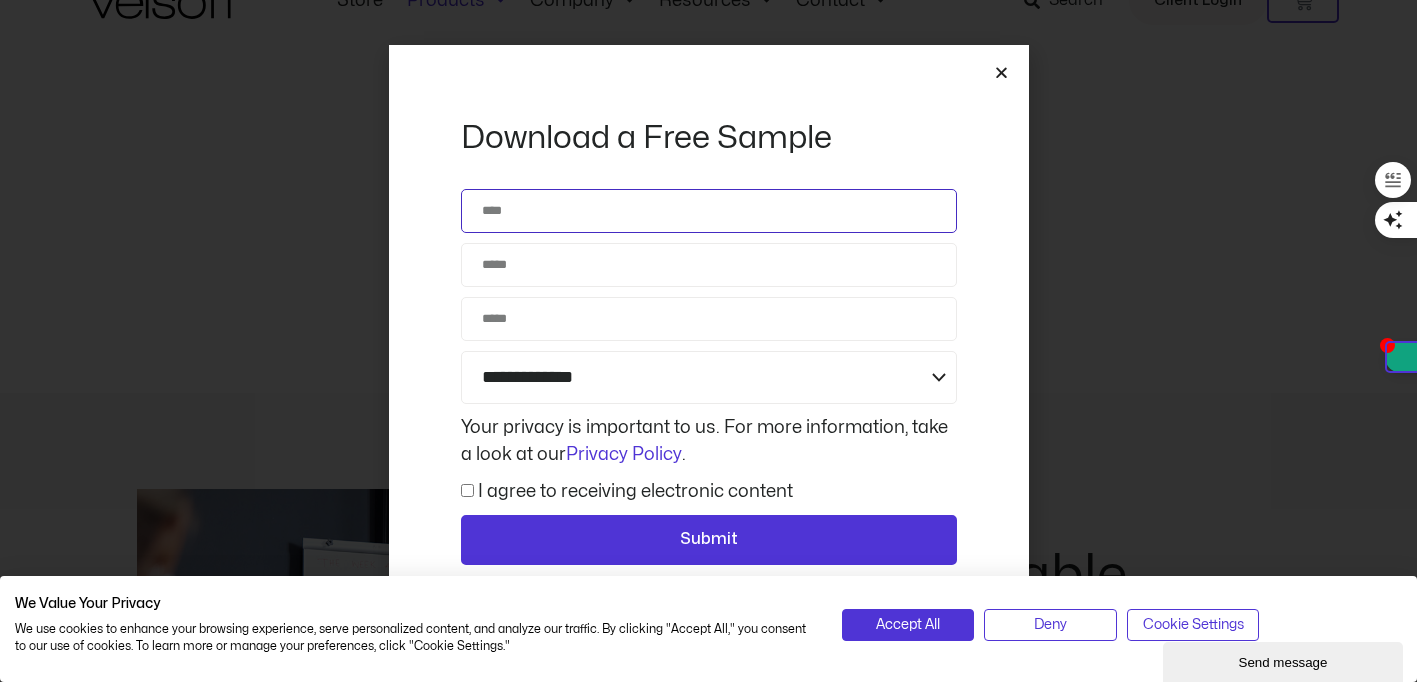click on "Name" 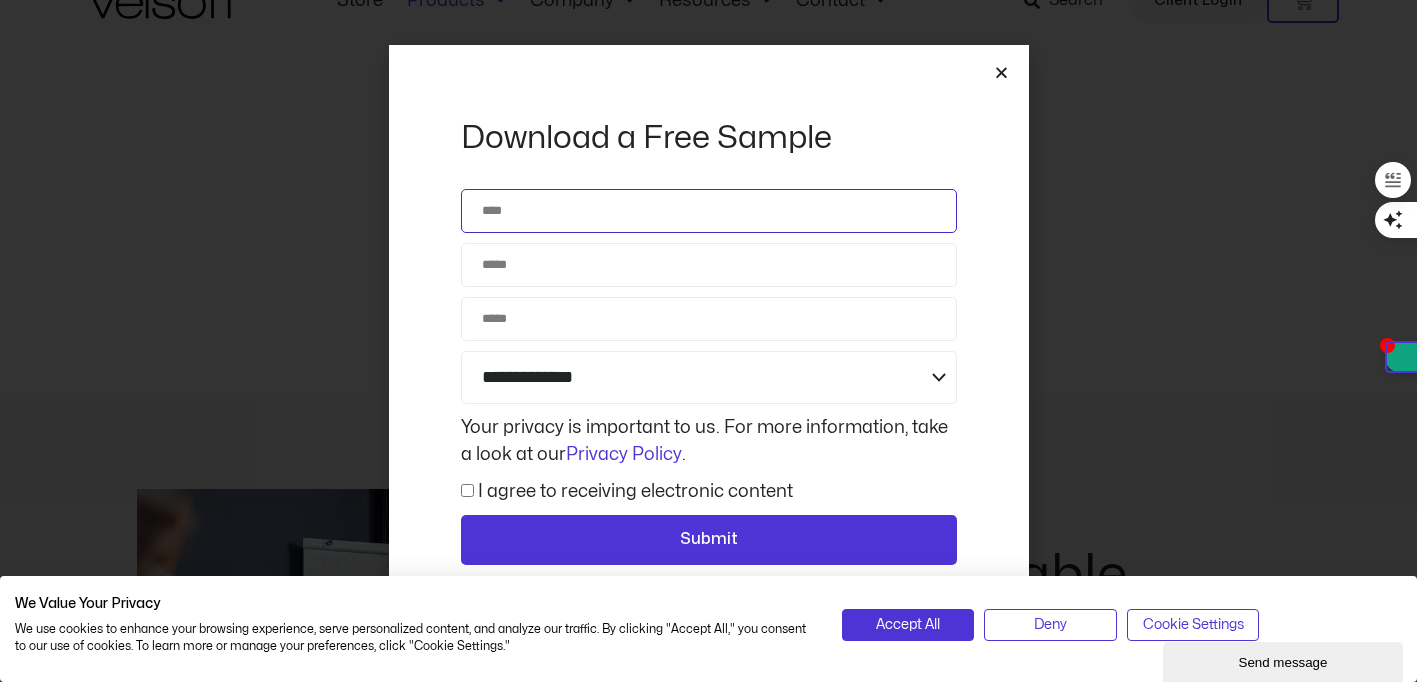type on "**********" 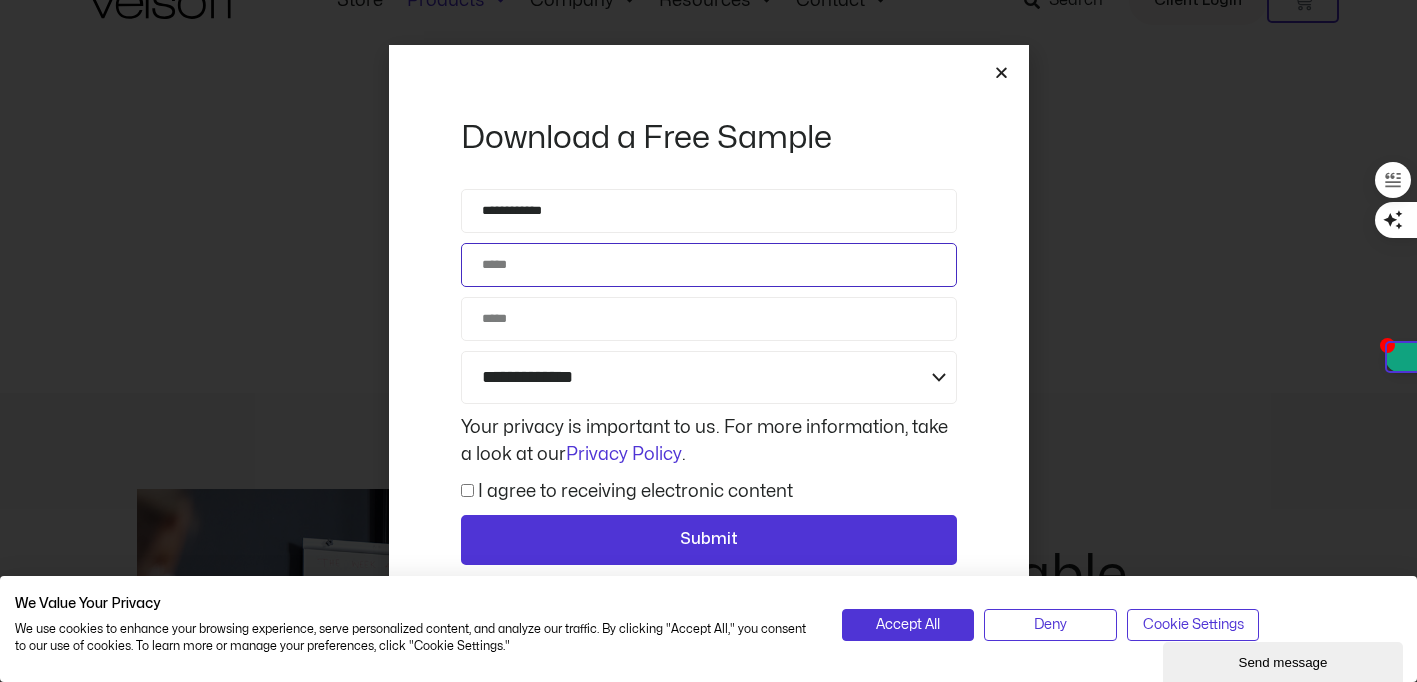 type on "**********" 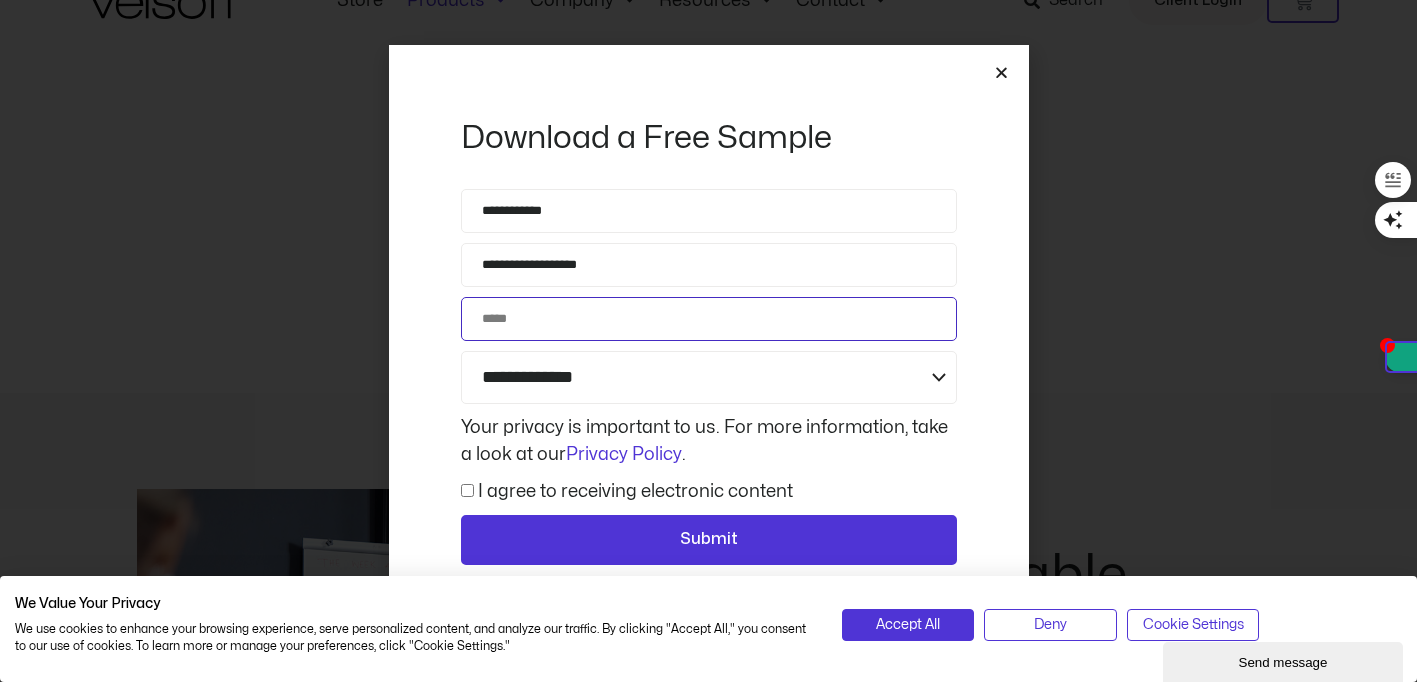 type on "**********" 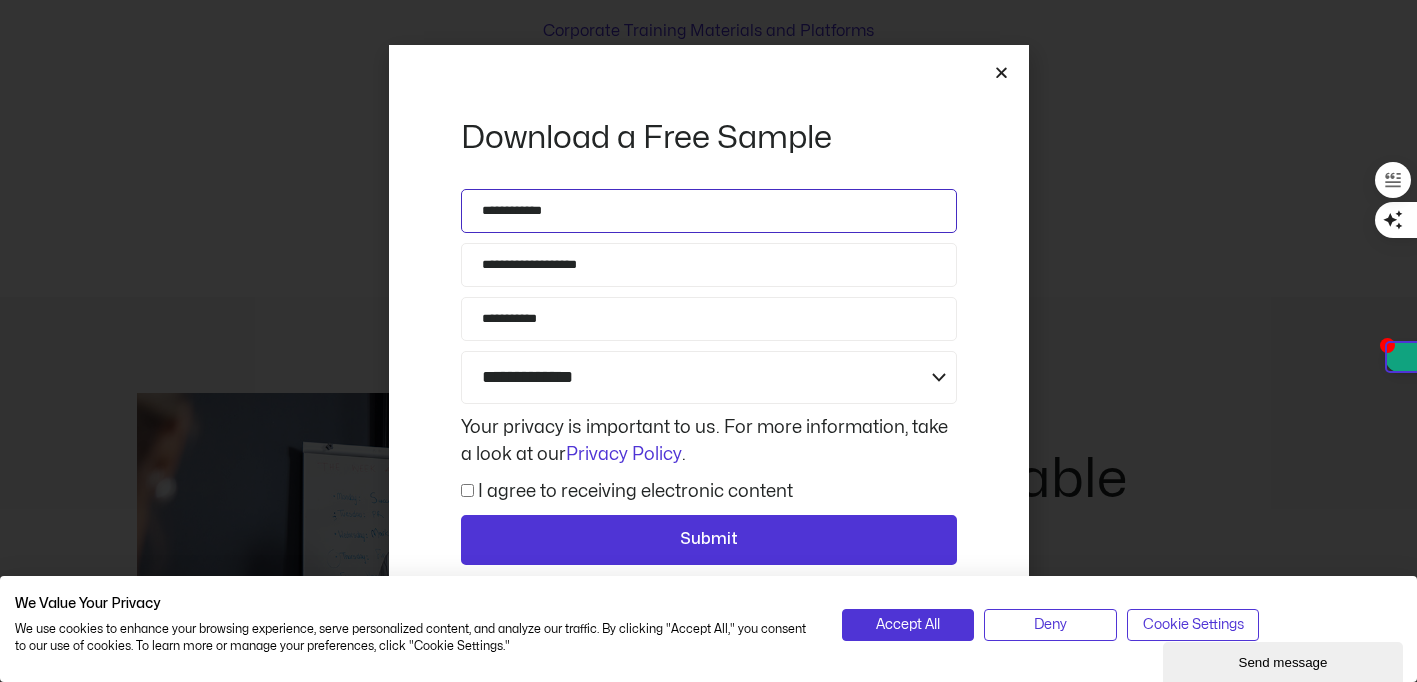 scroll, scrollTop: 171, scrollLeft: 0, axis: vertical 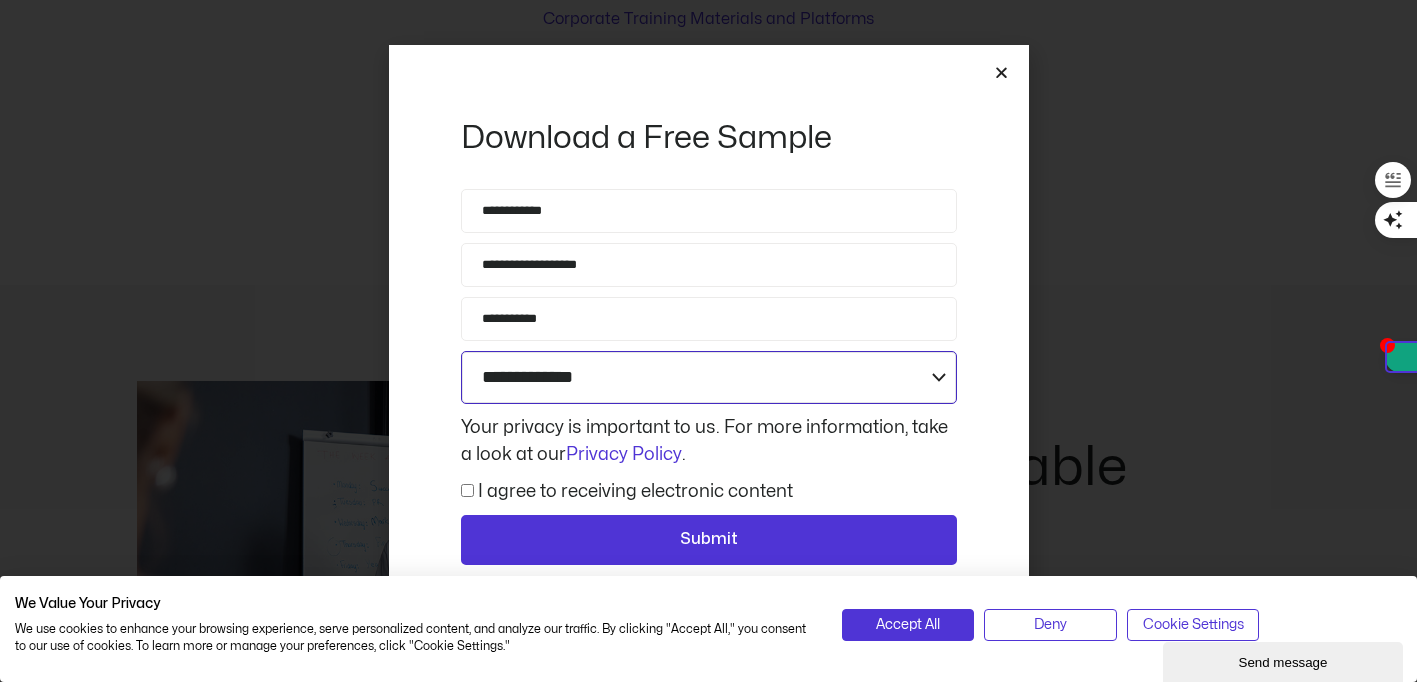 click on "**********" 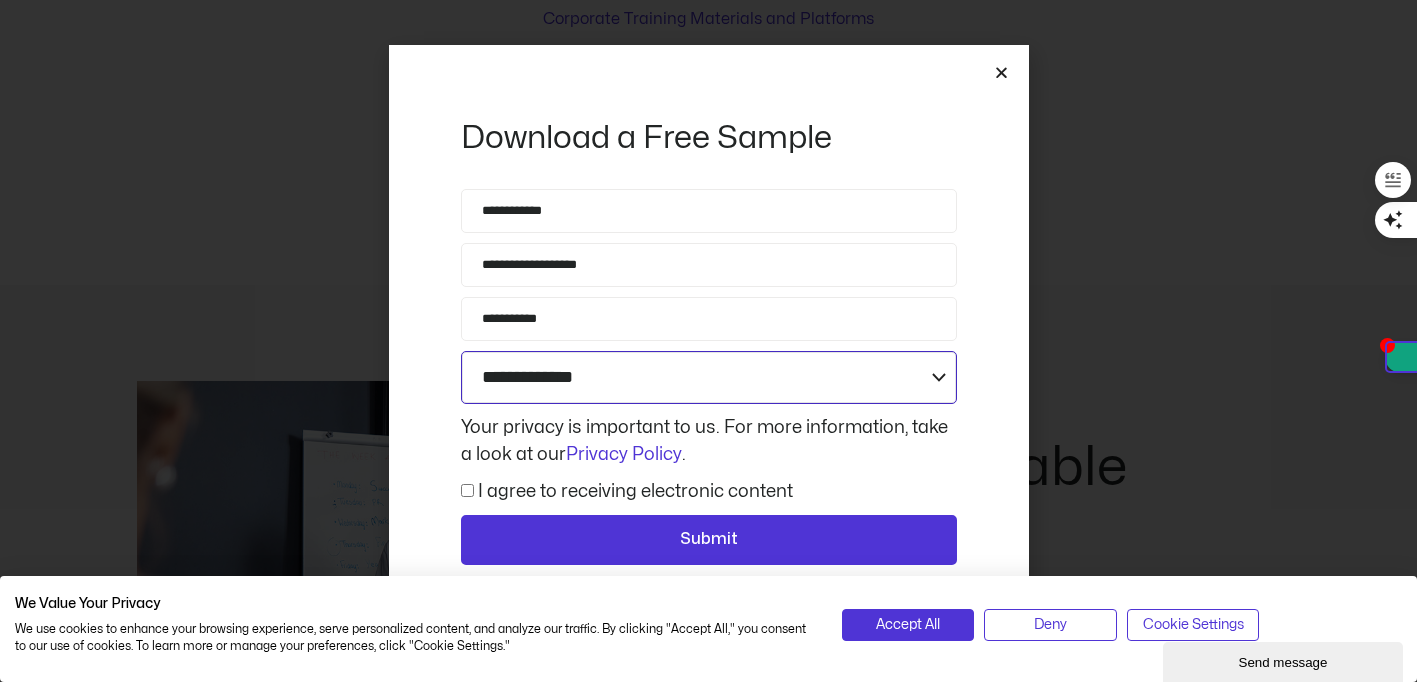 select on "**********" 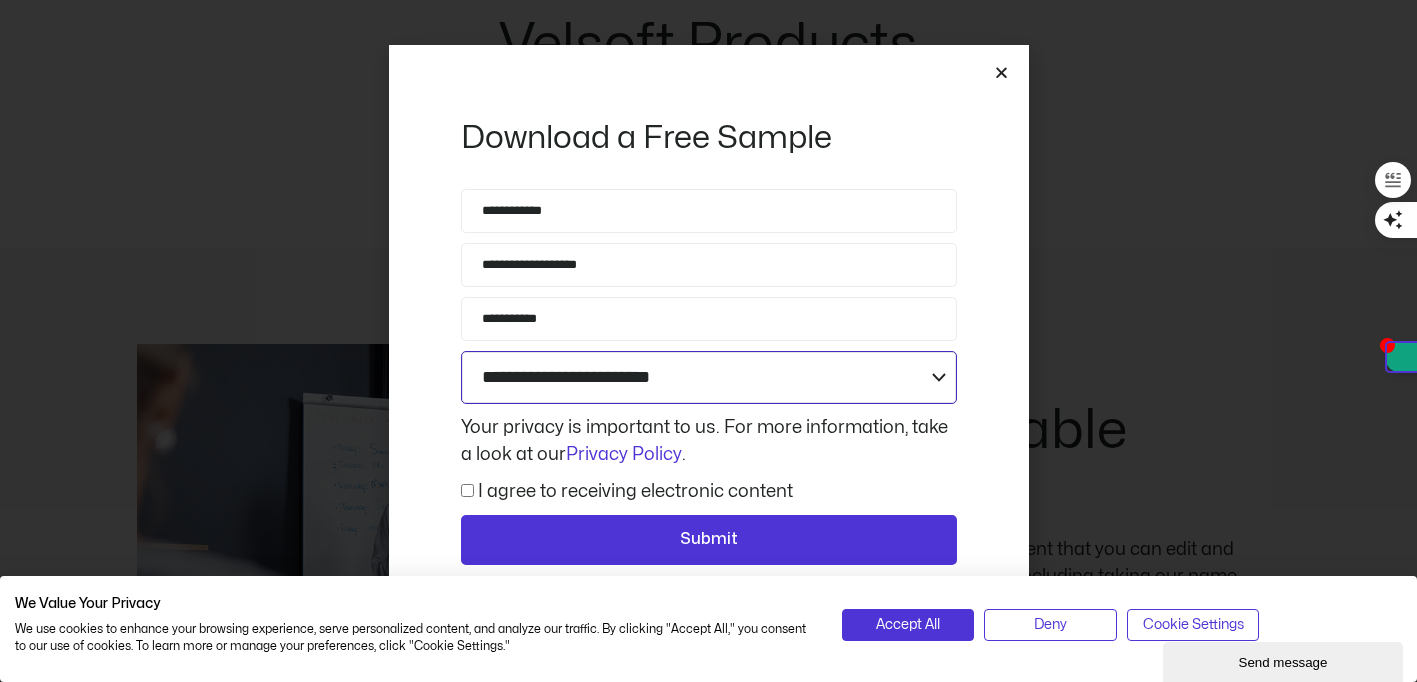 scroll, scrollTop: 215, scrollLeft: 0, axis: vertical 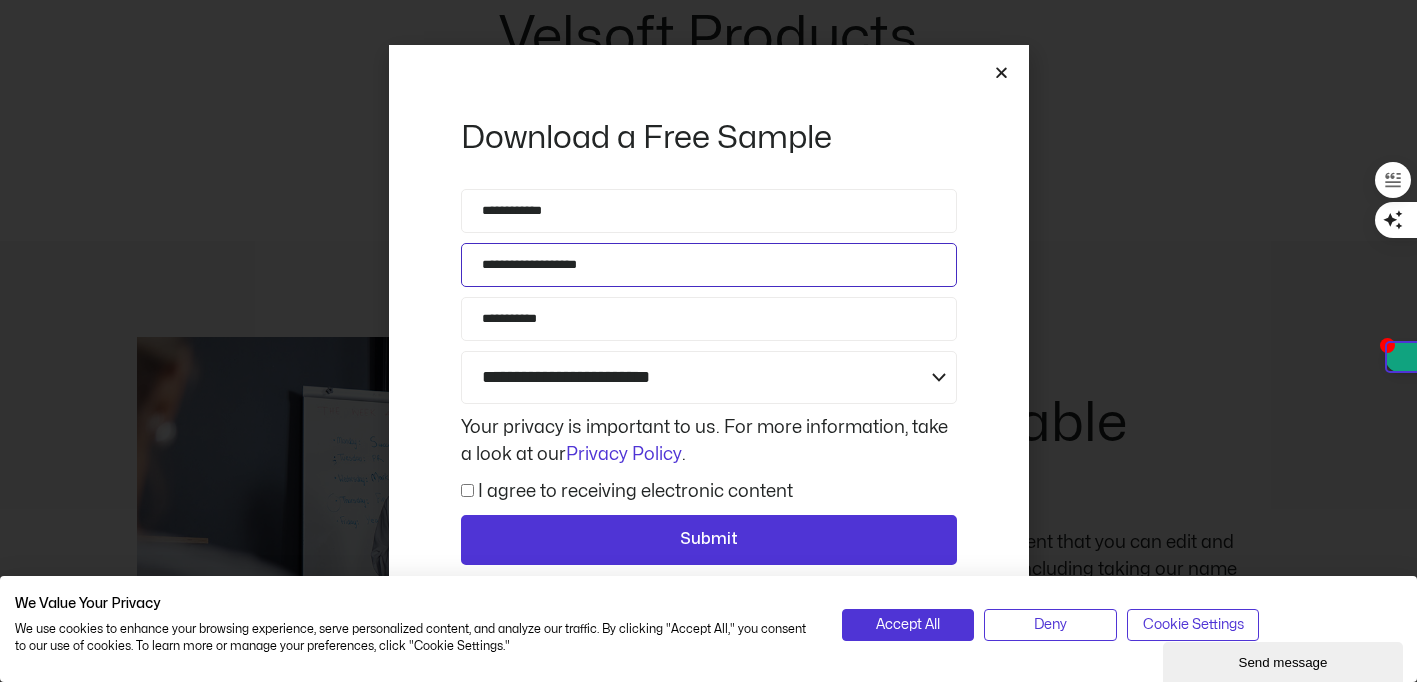 drag, startPoint x: 629, startPoint y: 266, endPoint x: 471, endPoint y: 256, distance: 158.31615 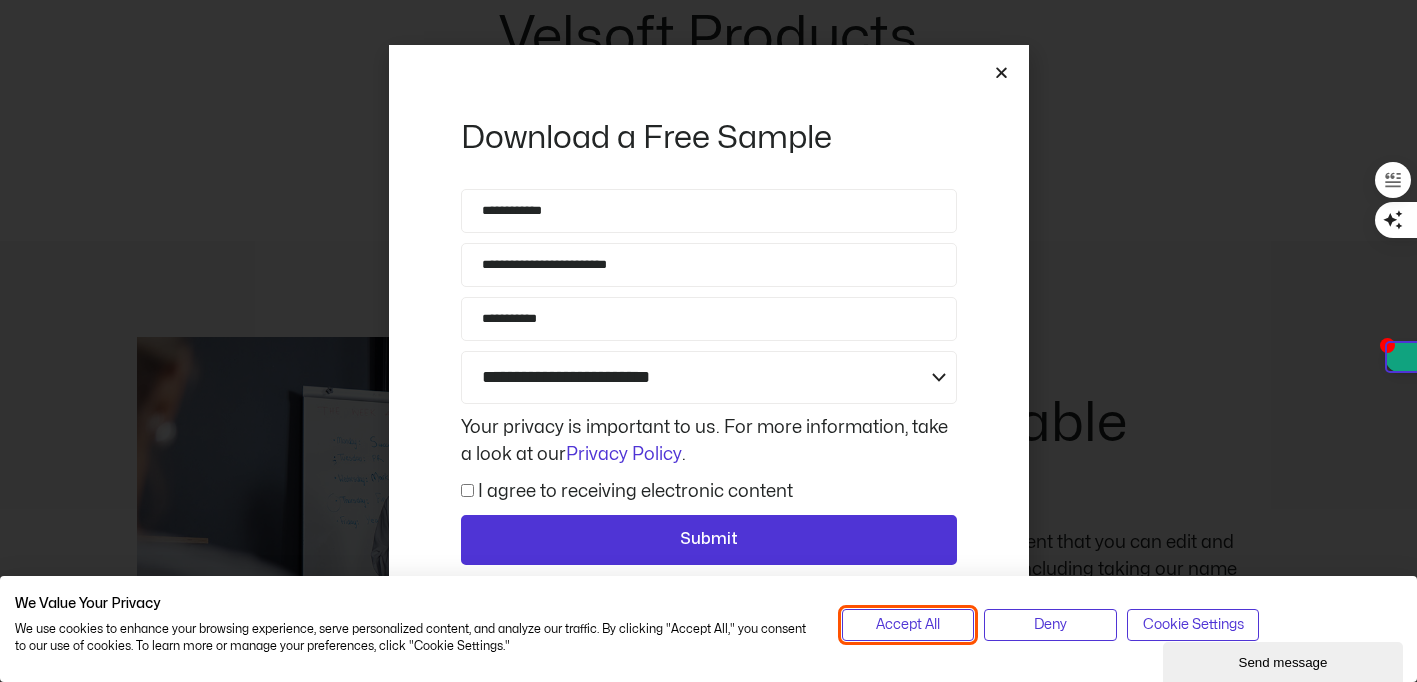 click on "Accept All" at bounding box center (908, 625) 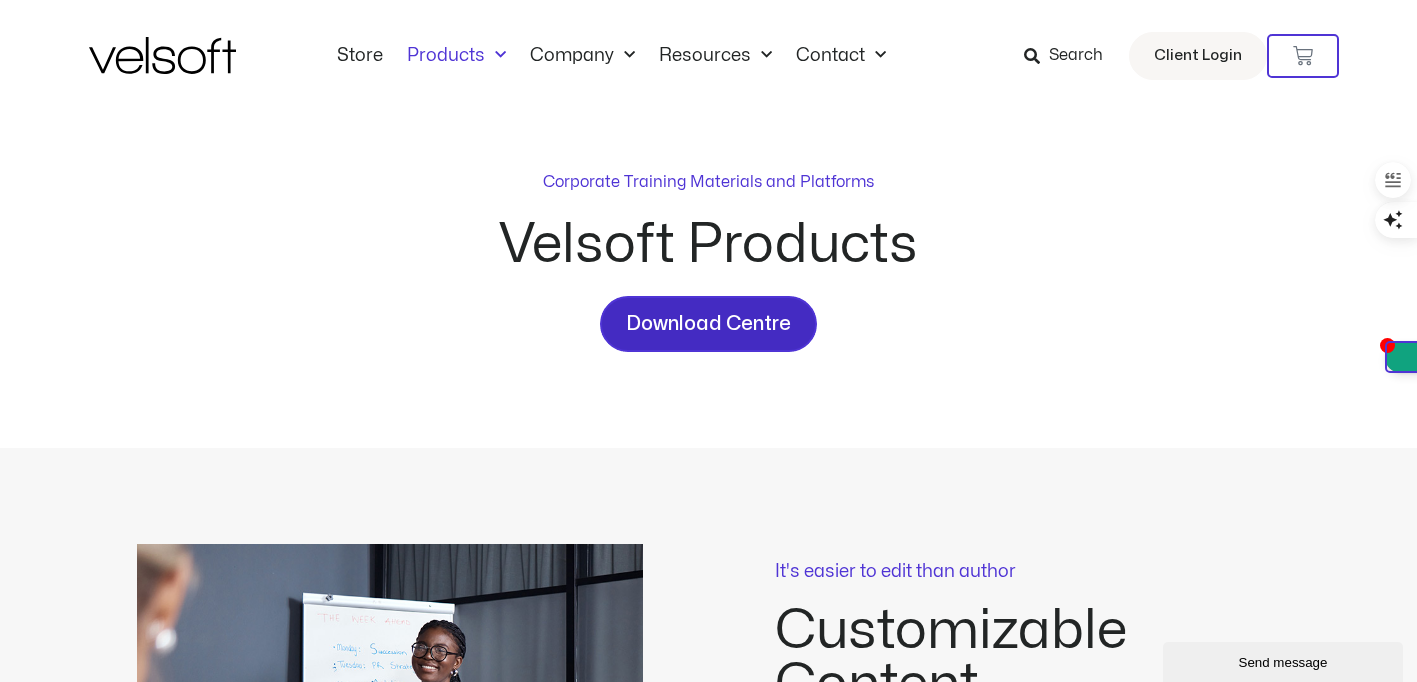 scroll, scrollTop: 0, scrollLeft: 0, axis: both 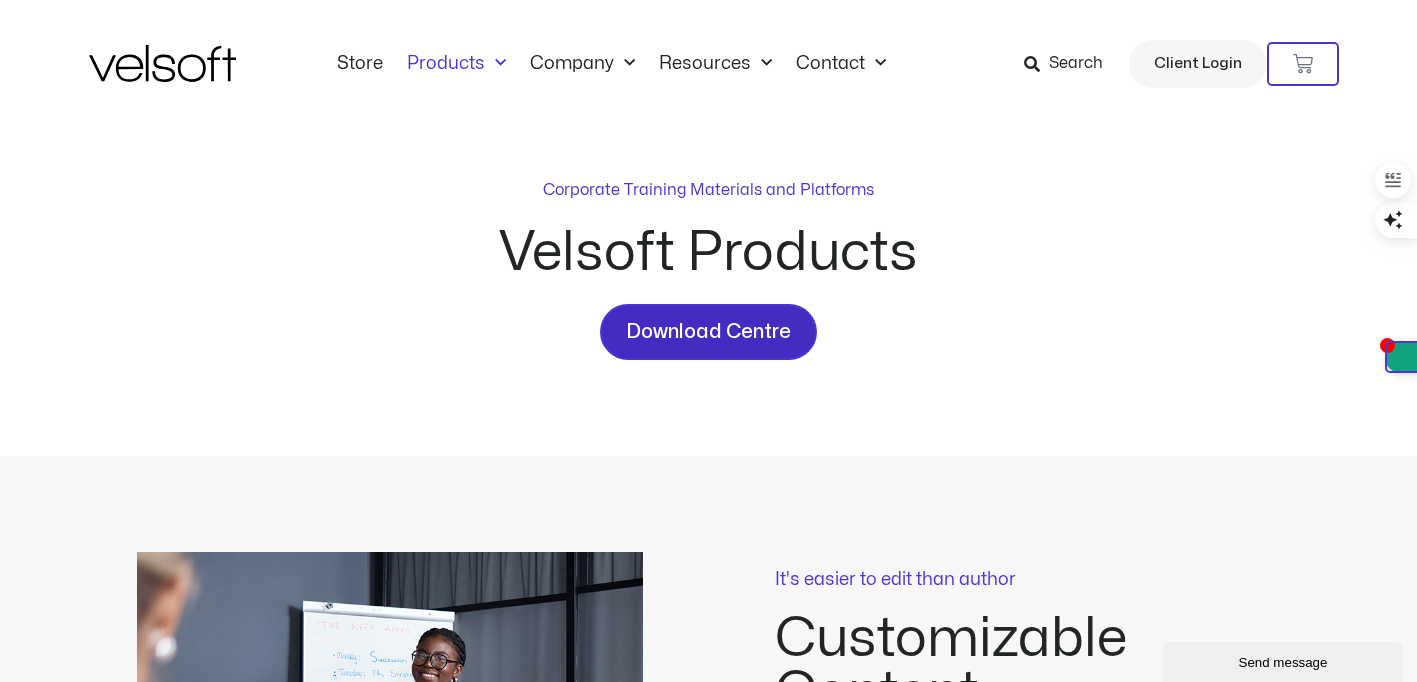 click on "Download Centre" at bounding box center (708, 332) 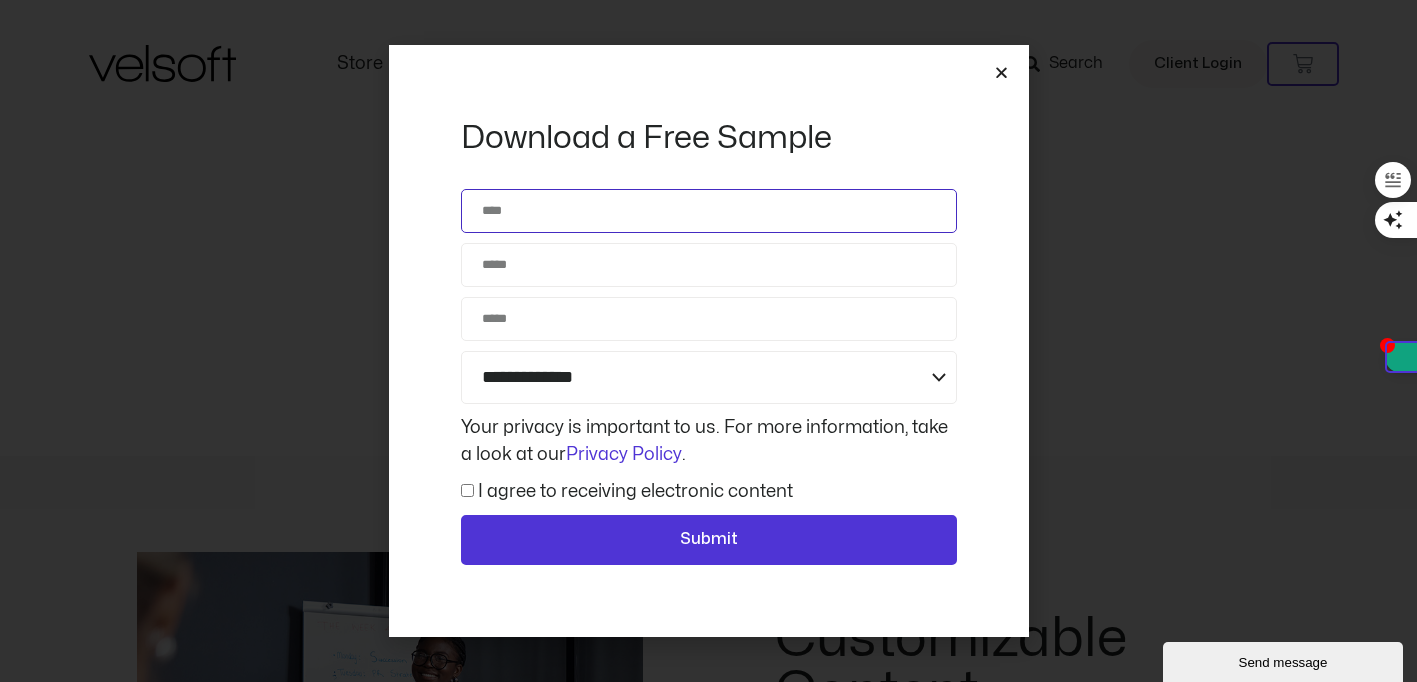 click on "Name" 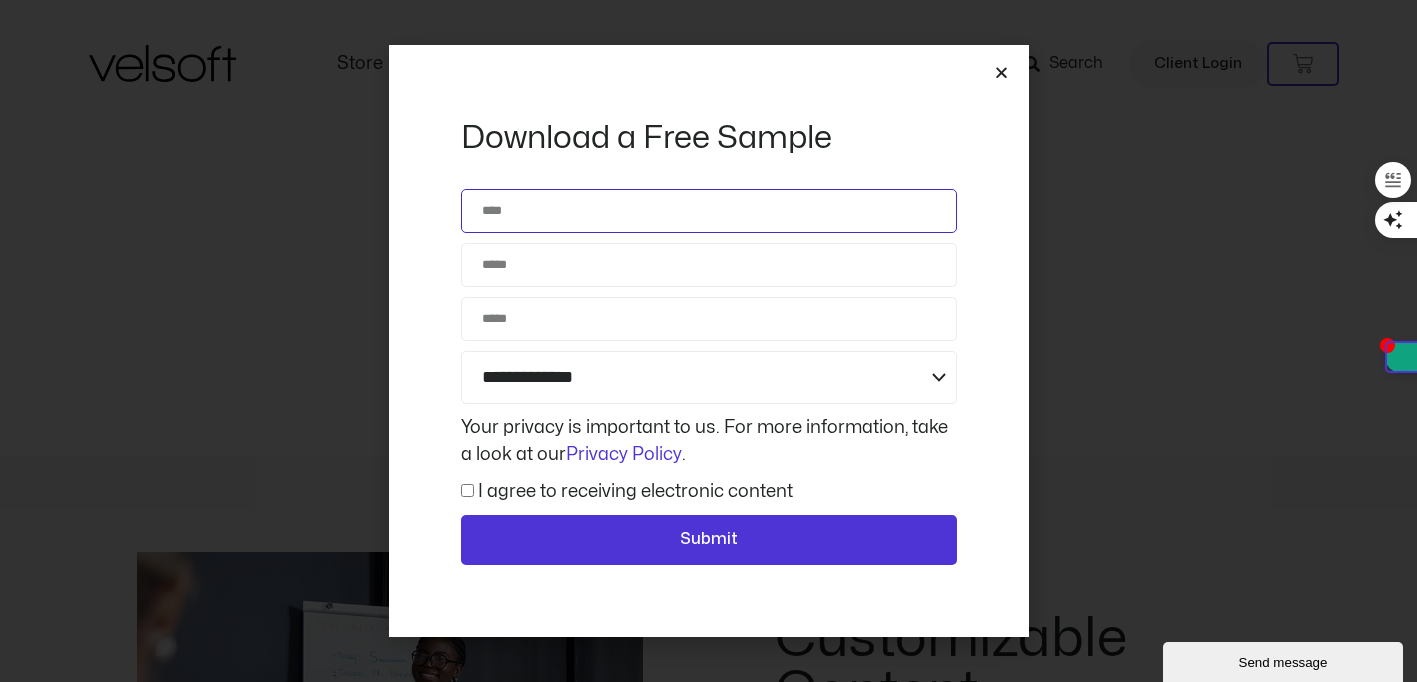 type on "**********" 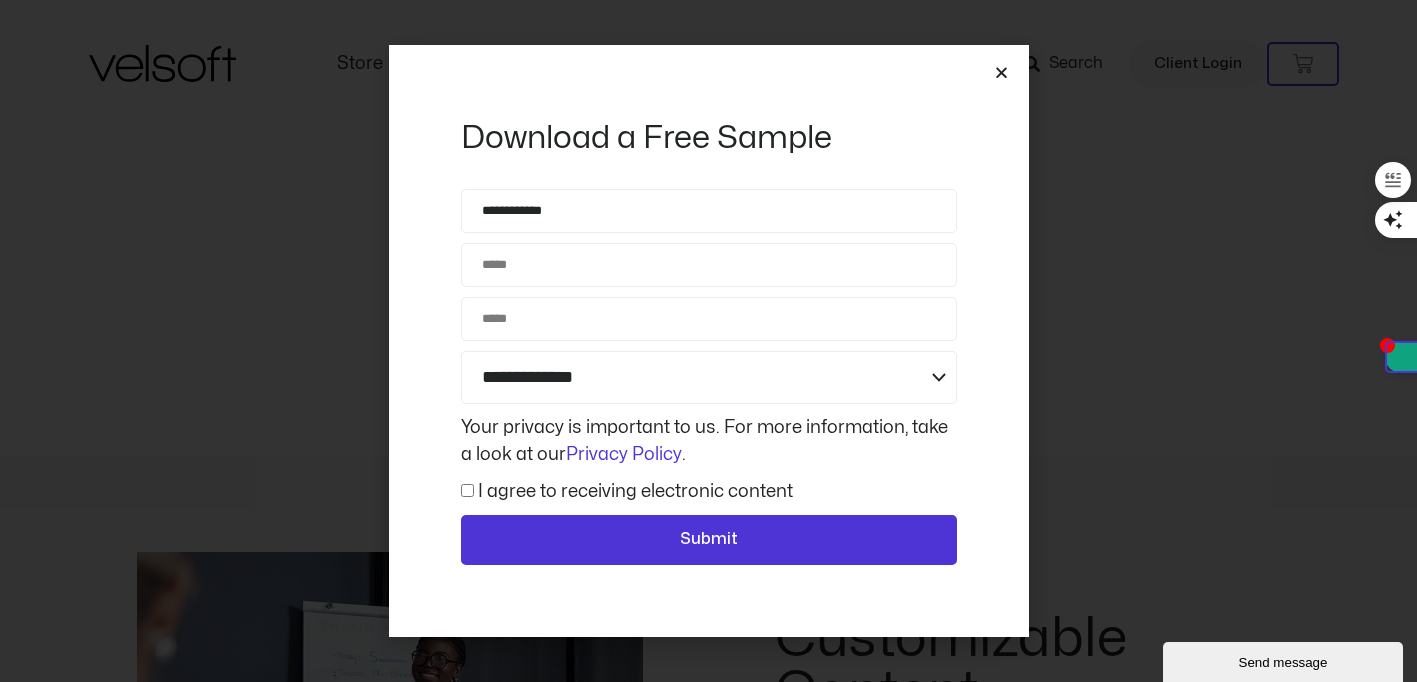 type on "**********" 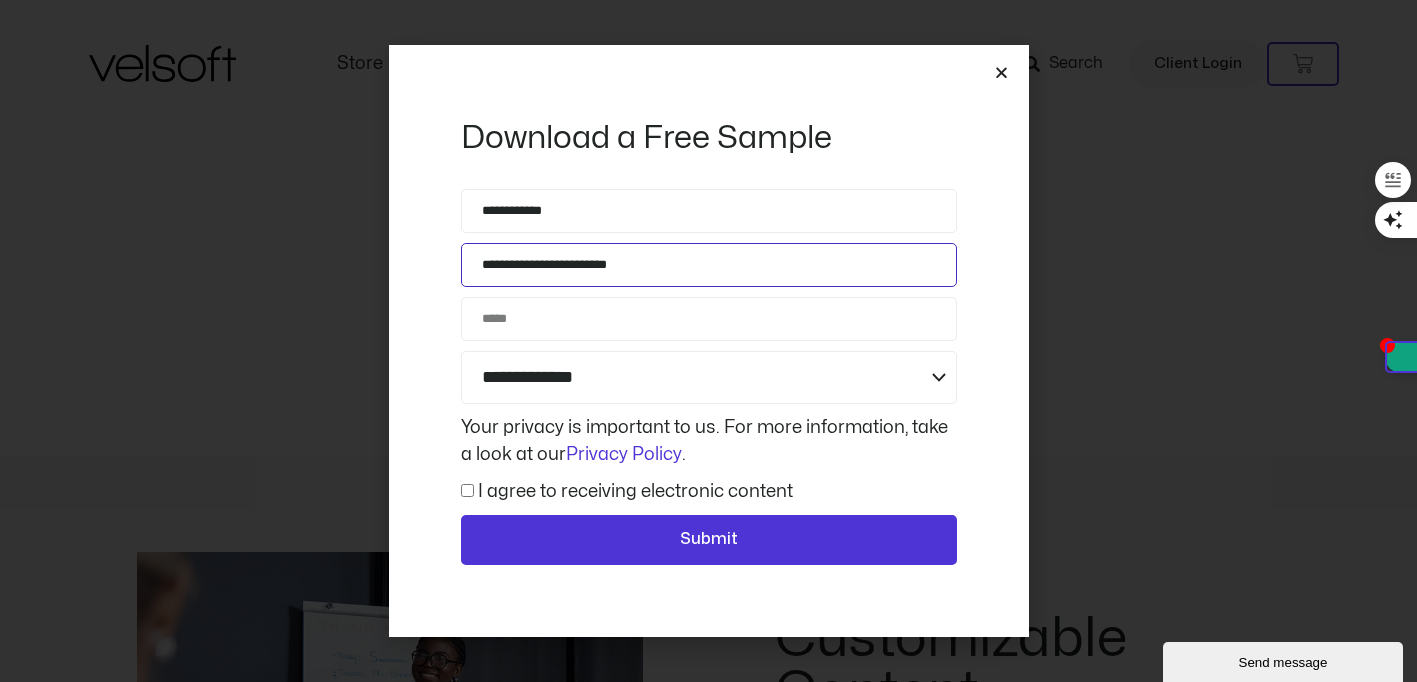 type on "**********" 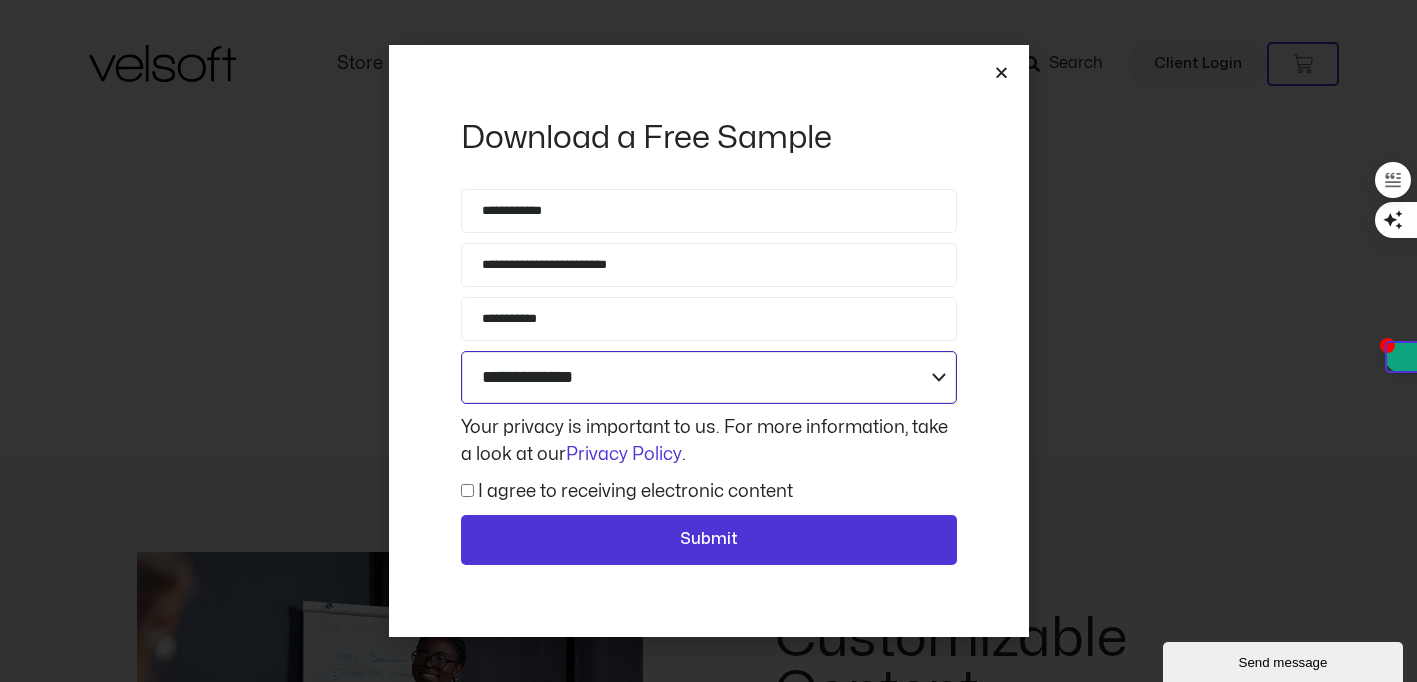click on "**********" 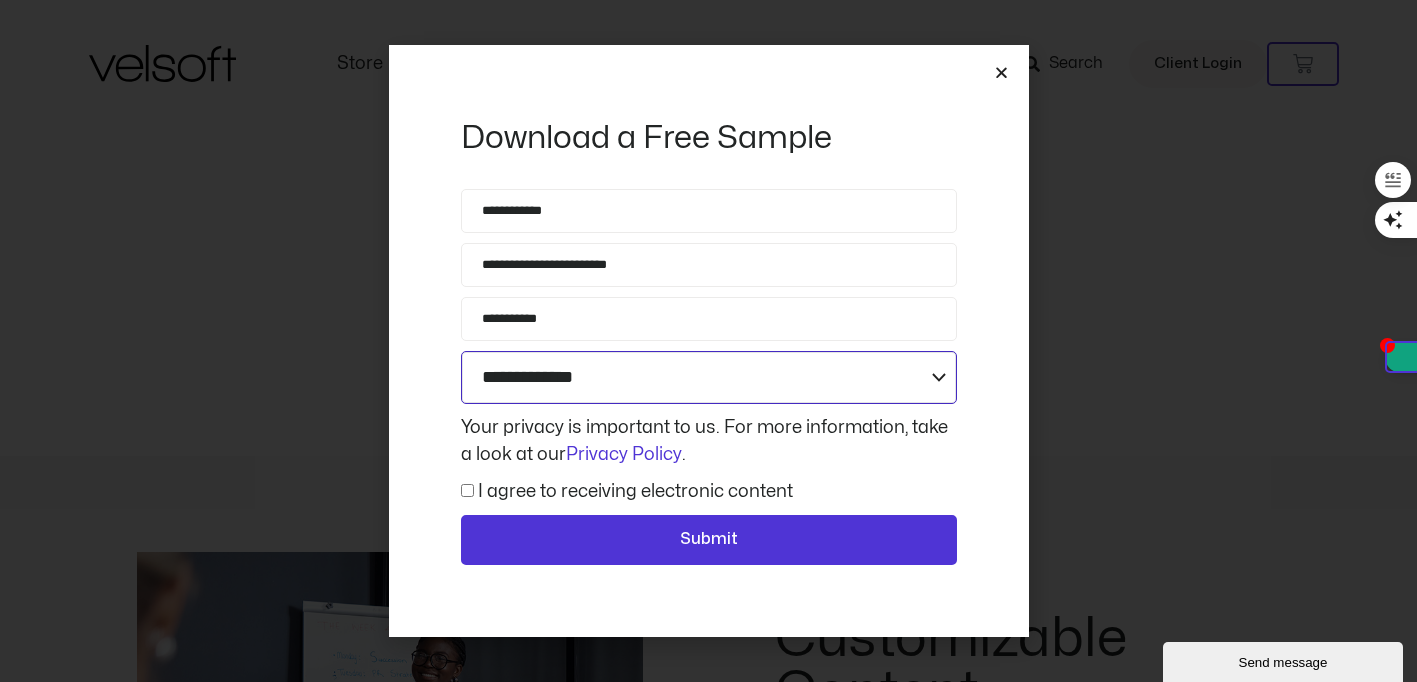 select on "**********" 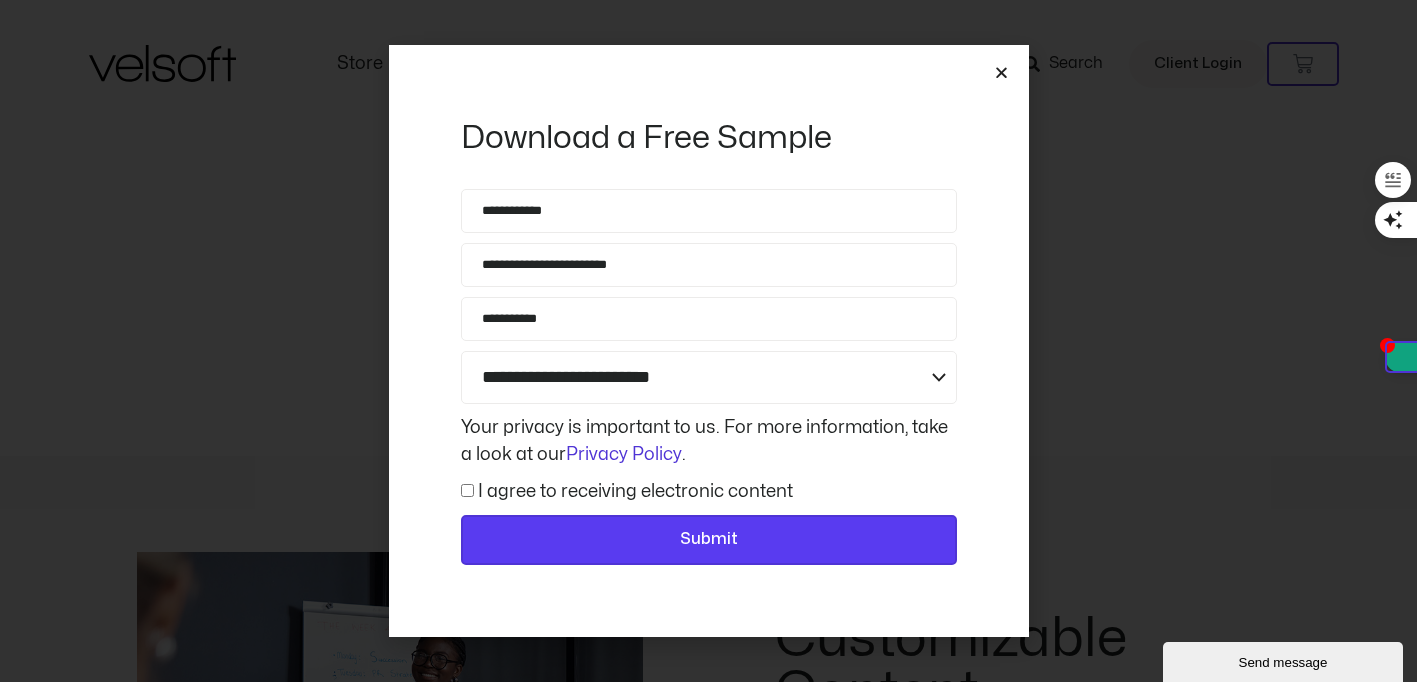 click on "Submit" 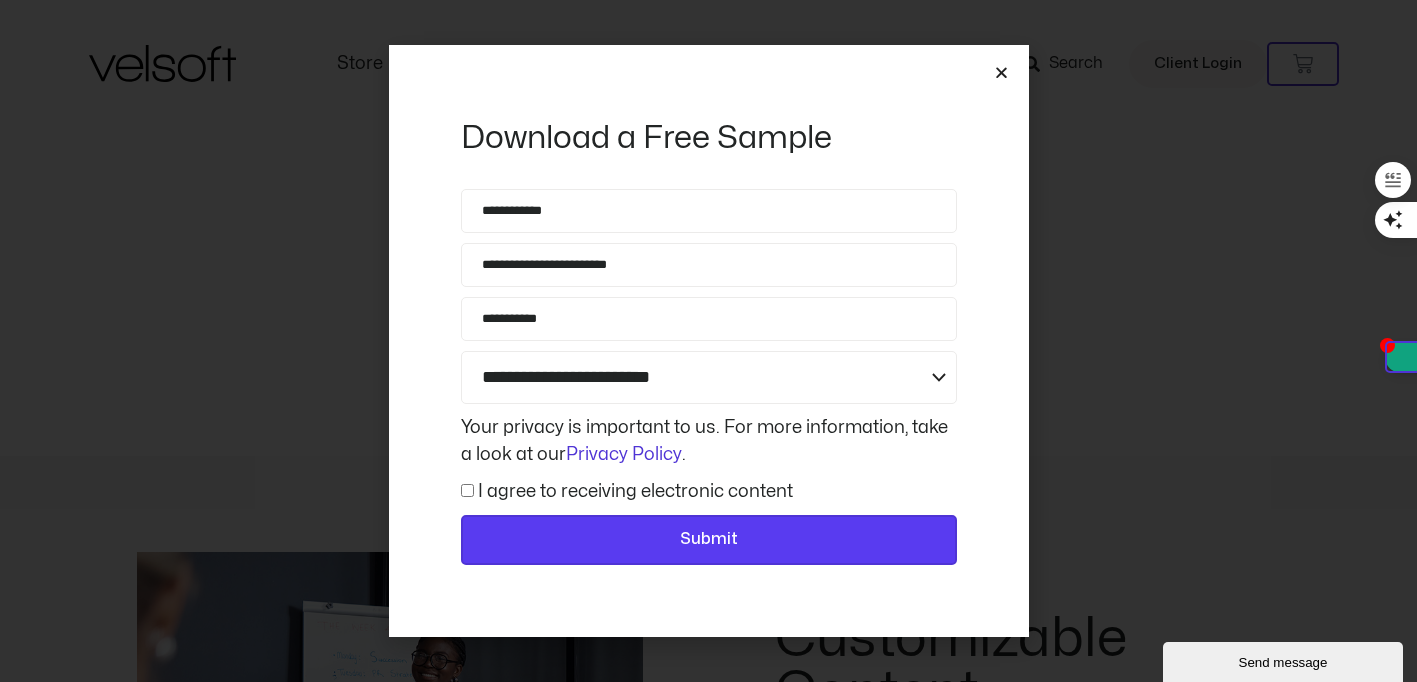 click on "Submit" 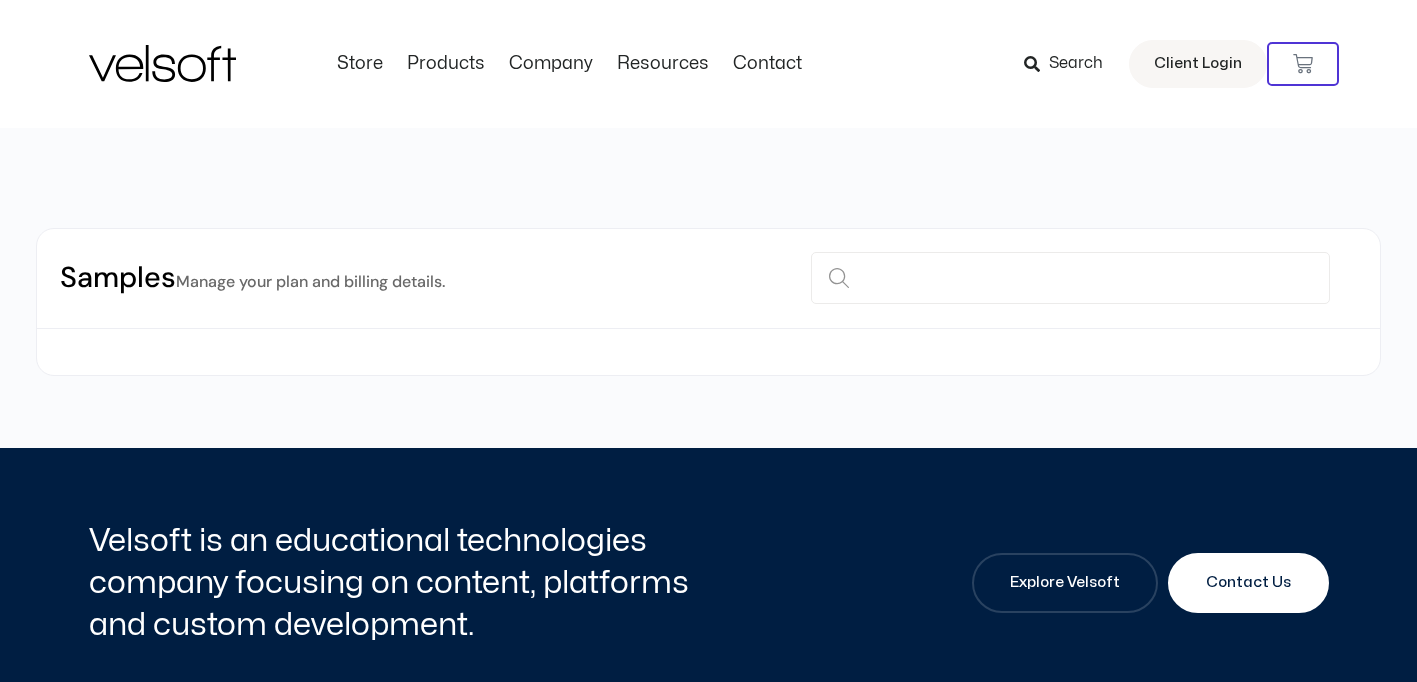 scroll, scrollTop: 0, scrollLeft: 0, axis: both 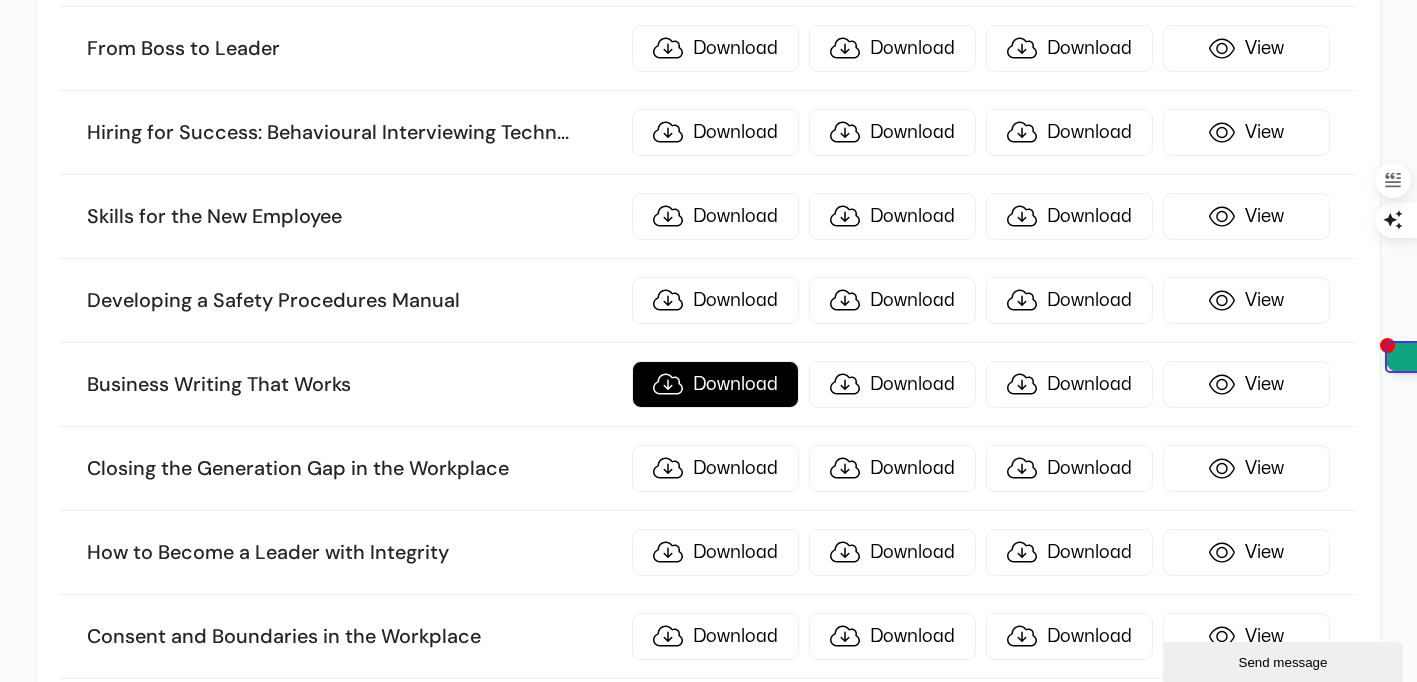 click on "Download" at bounding box center (715, 384) 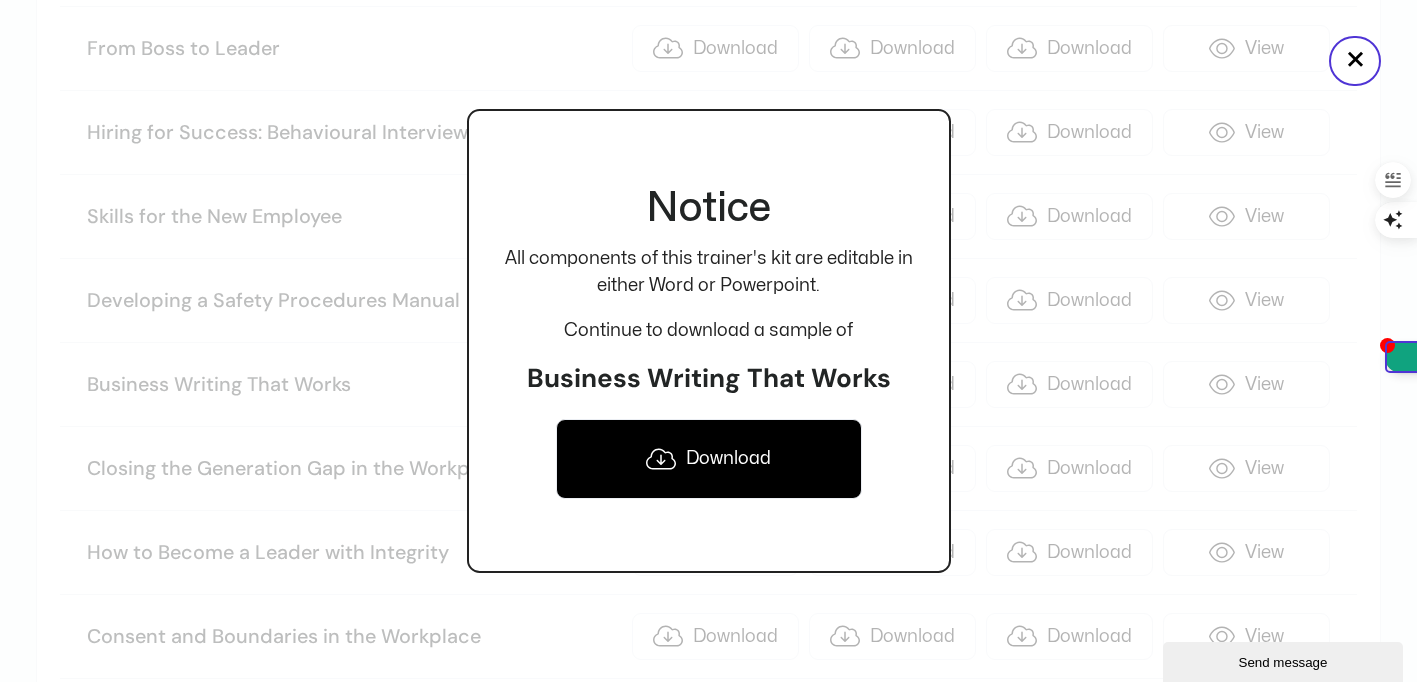 click 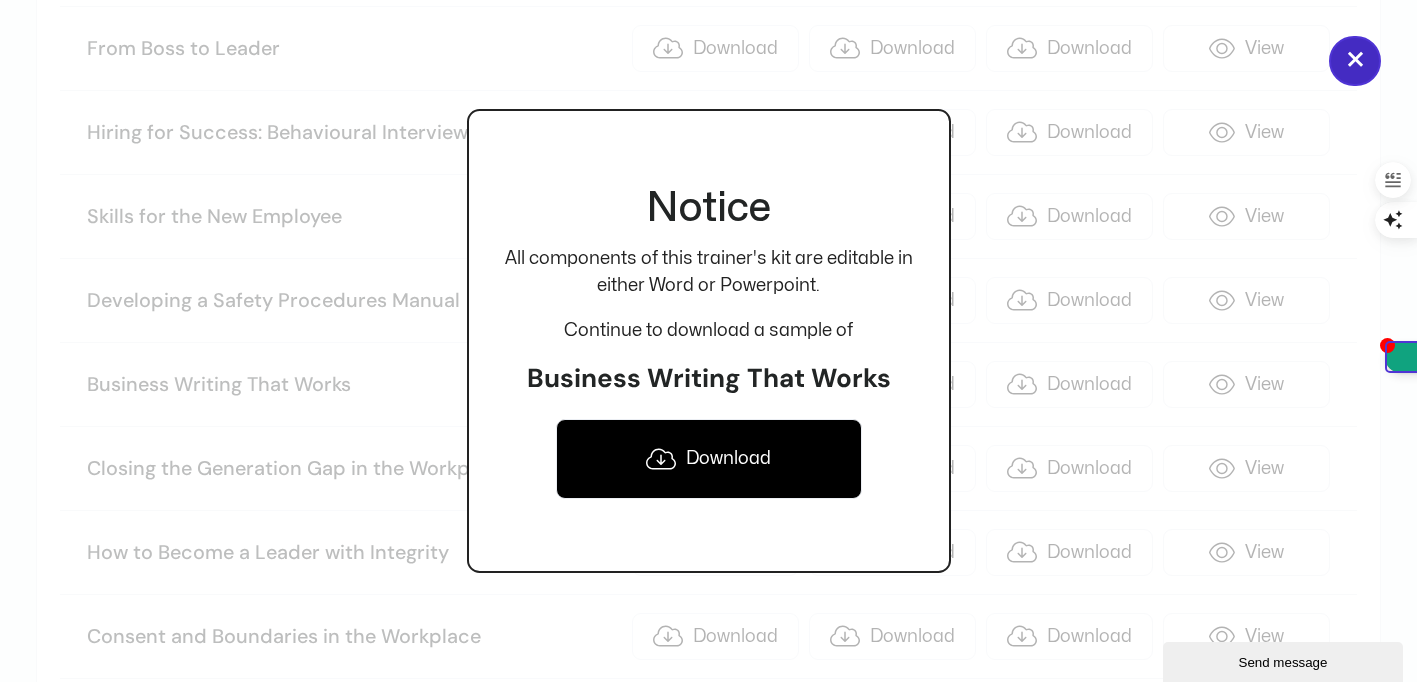 click on "×" at bounding box center [1355, 61] 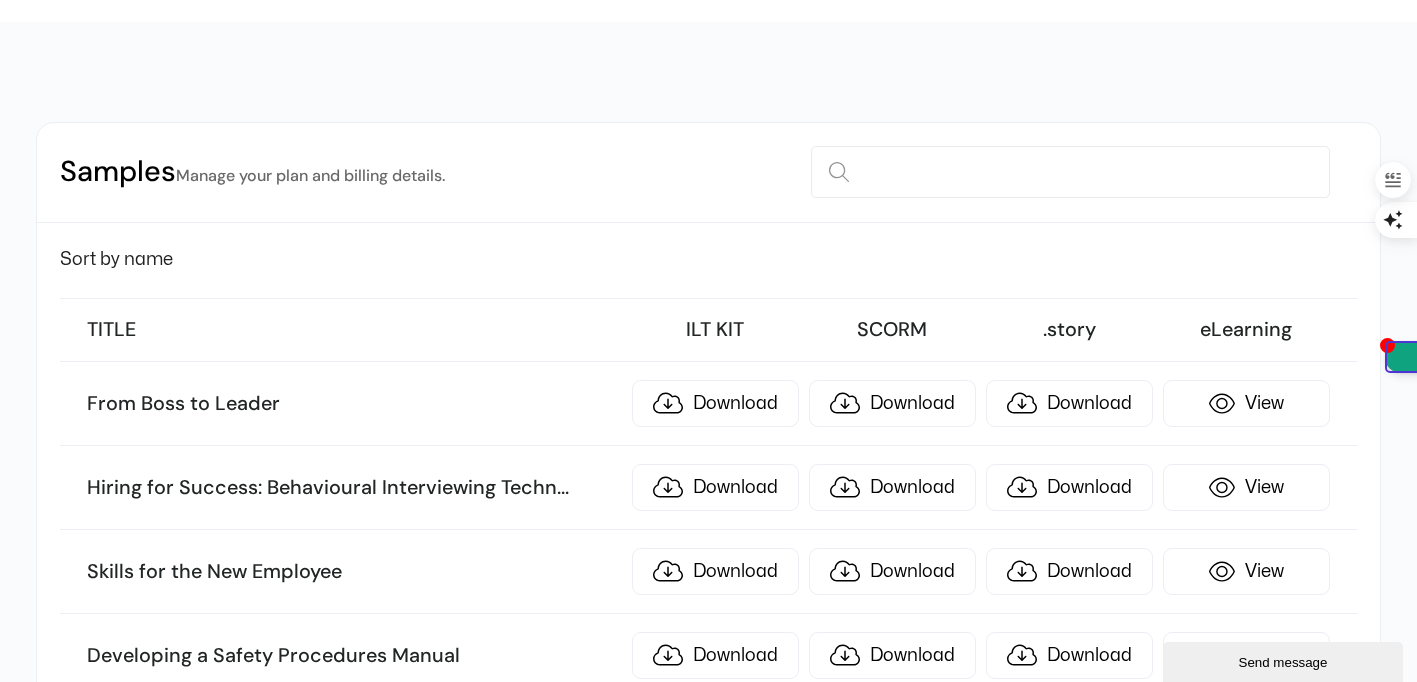 scroll, scrollTop: 0, scrollLeft: 0, axis: both 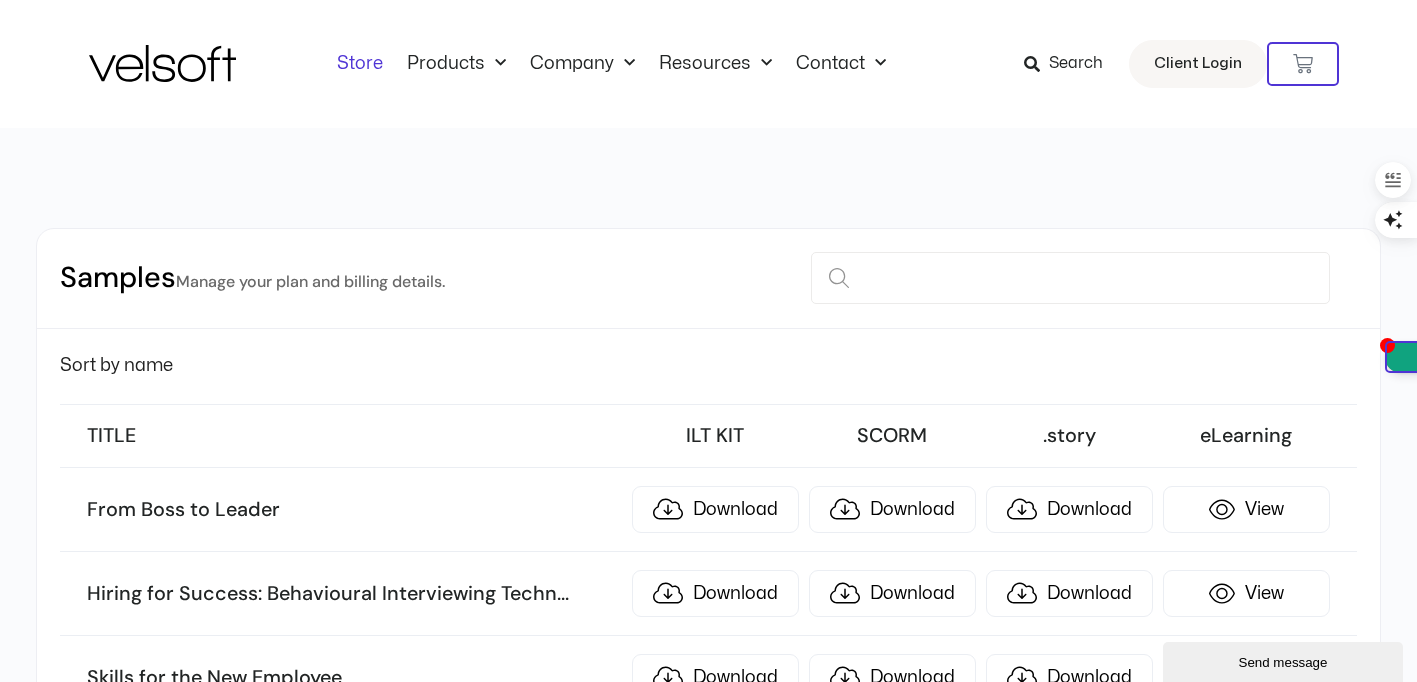 click on "Store" 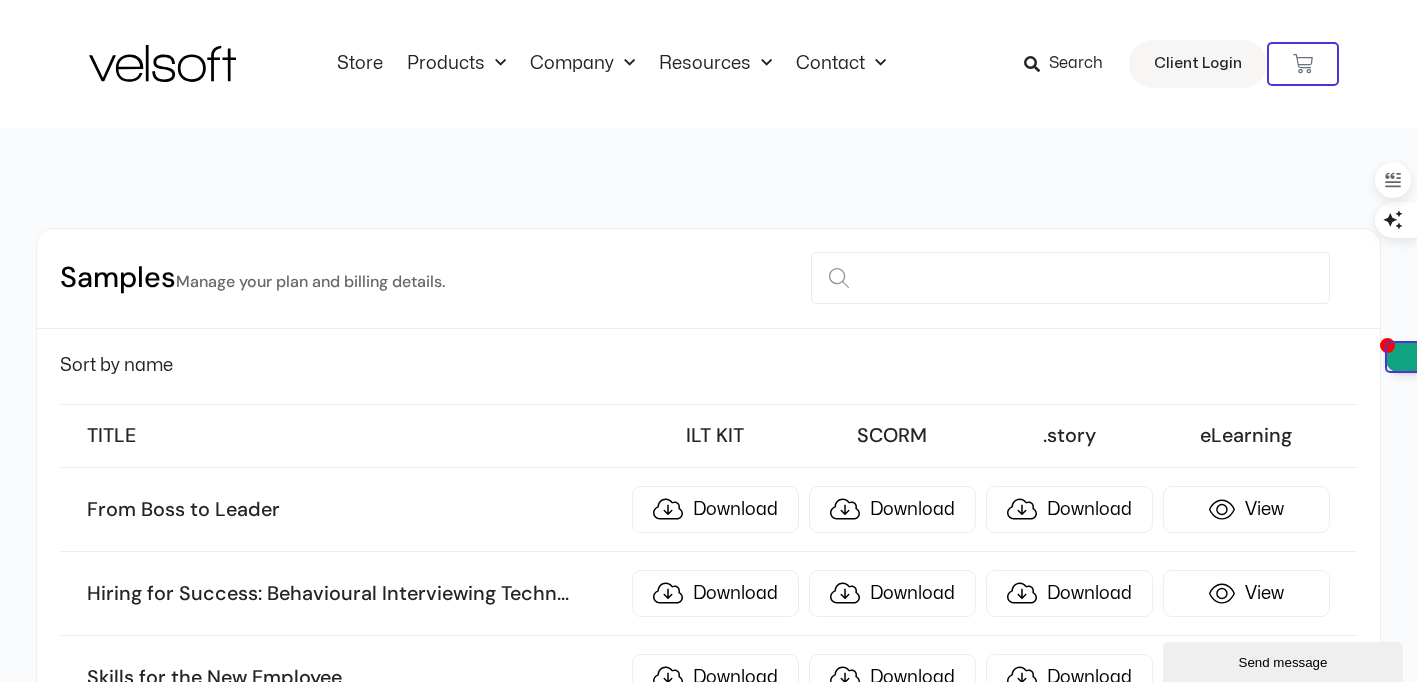 click on "Manage your plan and billing details." at bounding box center (310, 281) 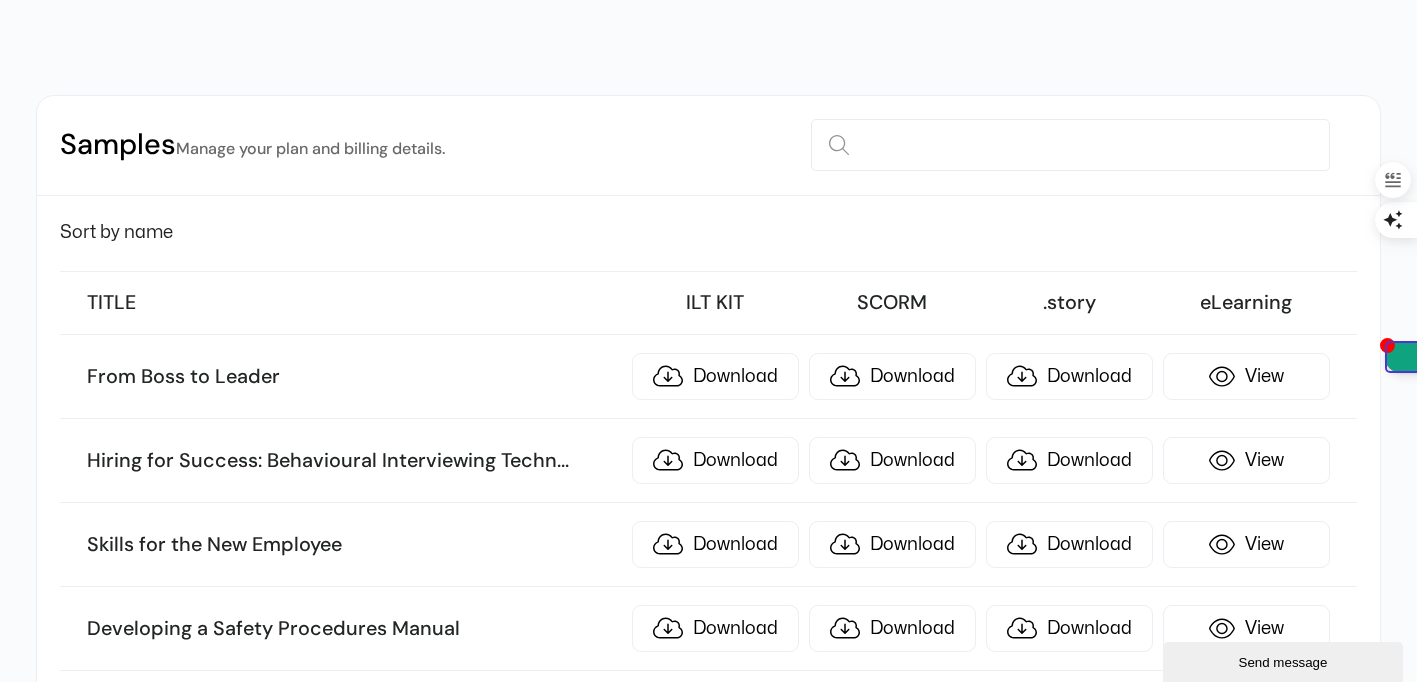 scroll, scrollTop: 263, scrollLeft: 0, axis: vertical 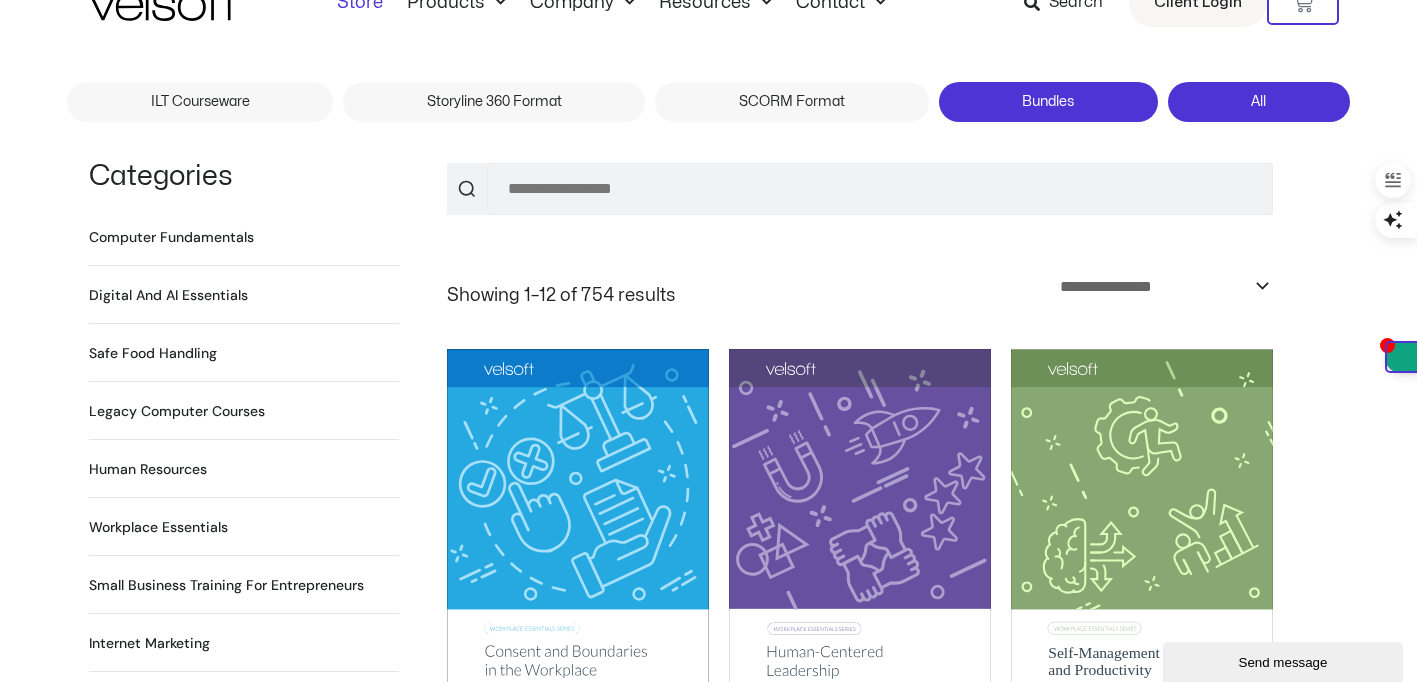 click on "Bundles" 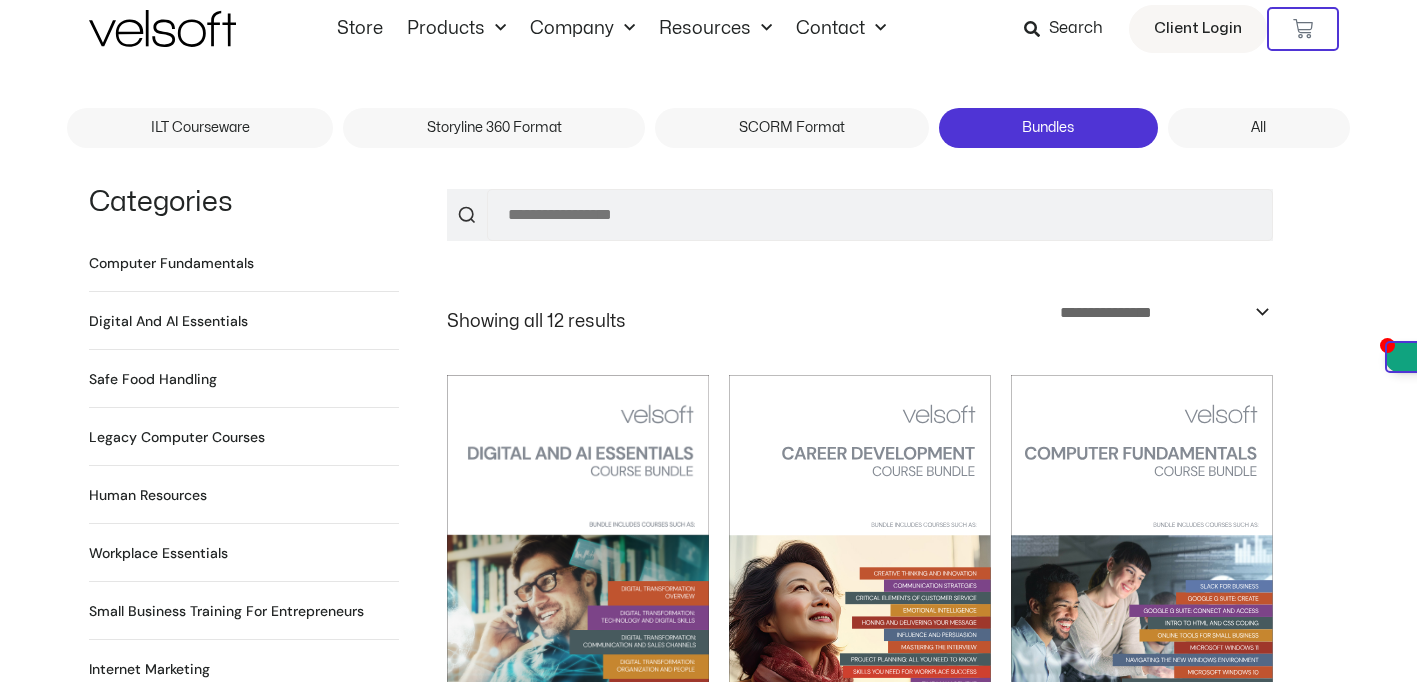 scroll, scrollTop: 0, scrollLeft: 0, axis: both 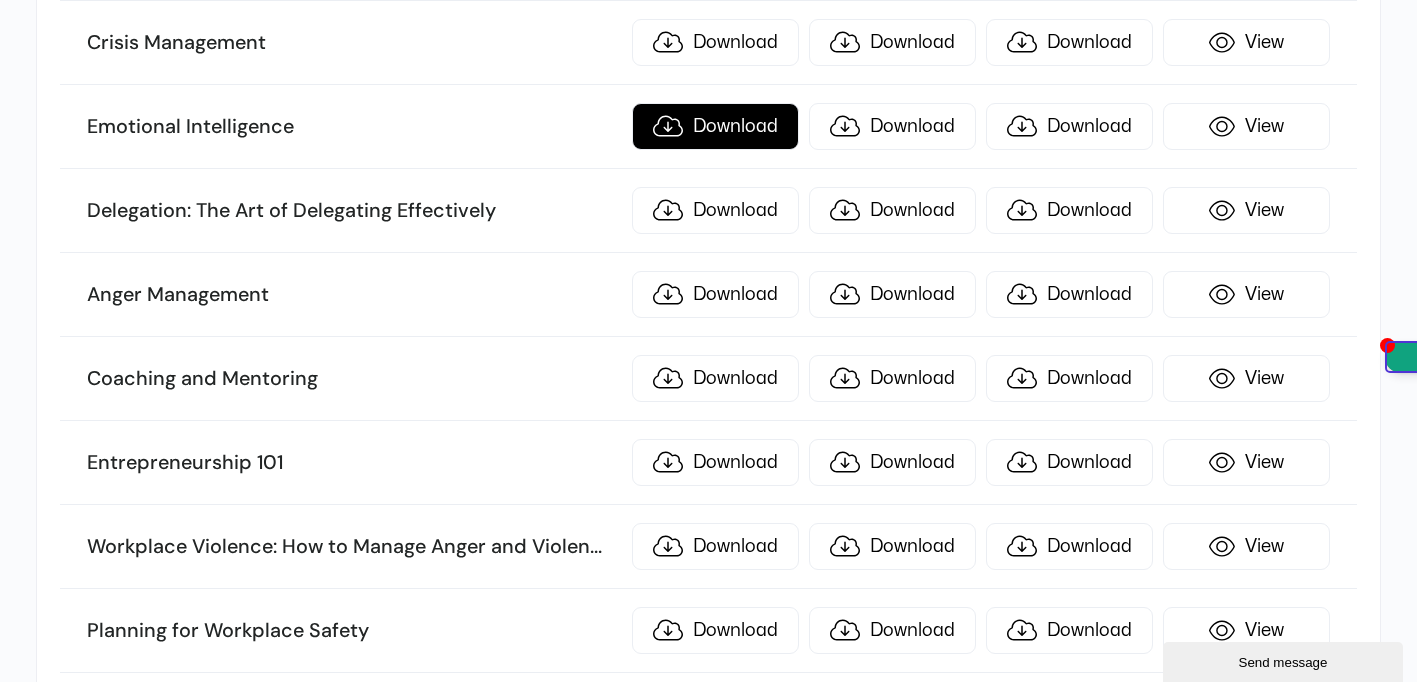 click on "Download" at bounding box center [715, 126] 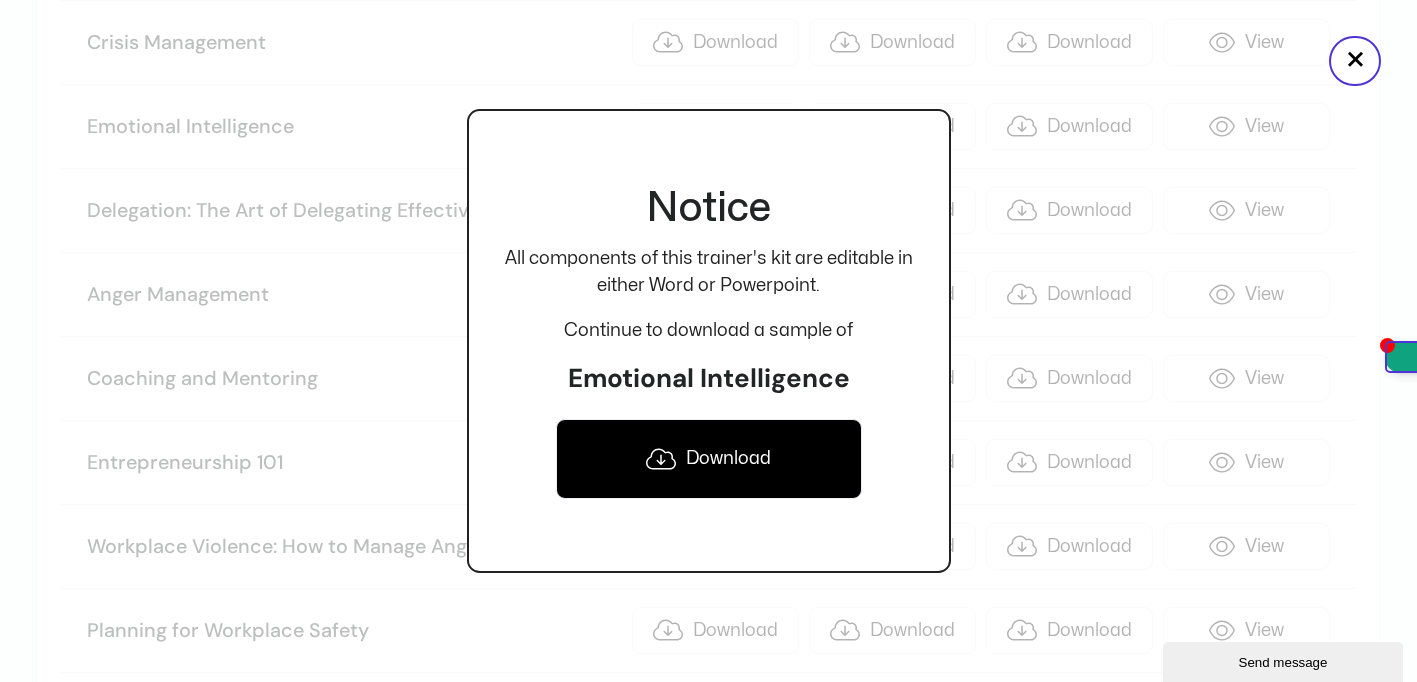 click on "Download" at bounding box center (709, 459) 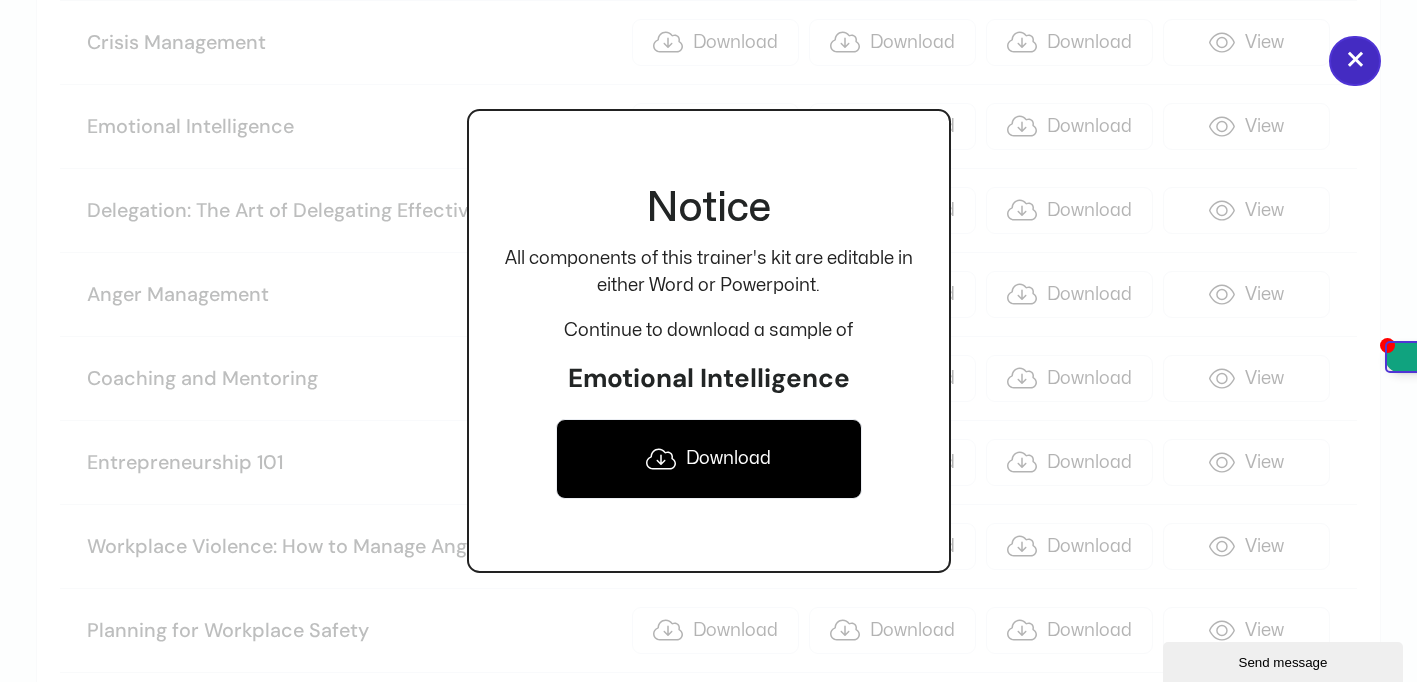 click on "×" at bounding box center (1355, 61) 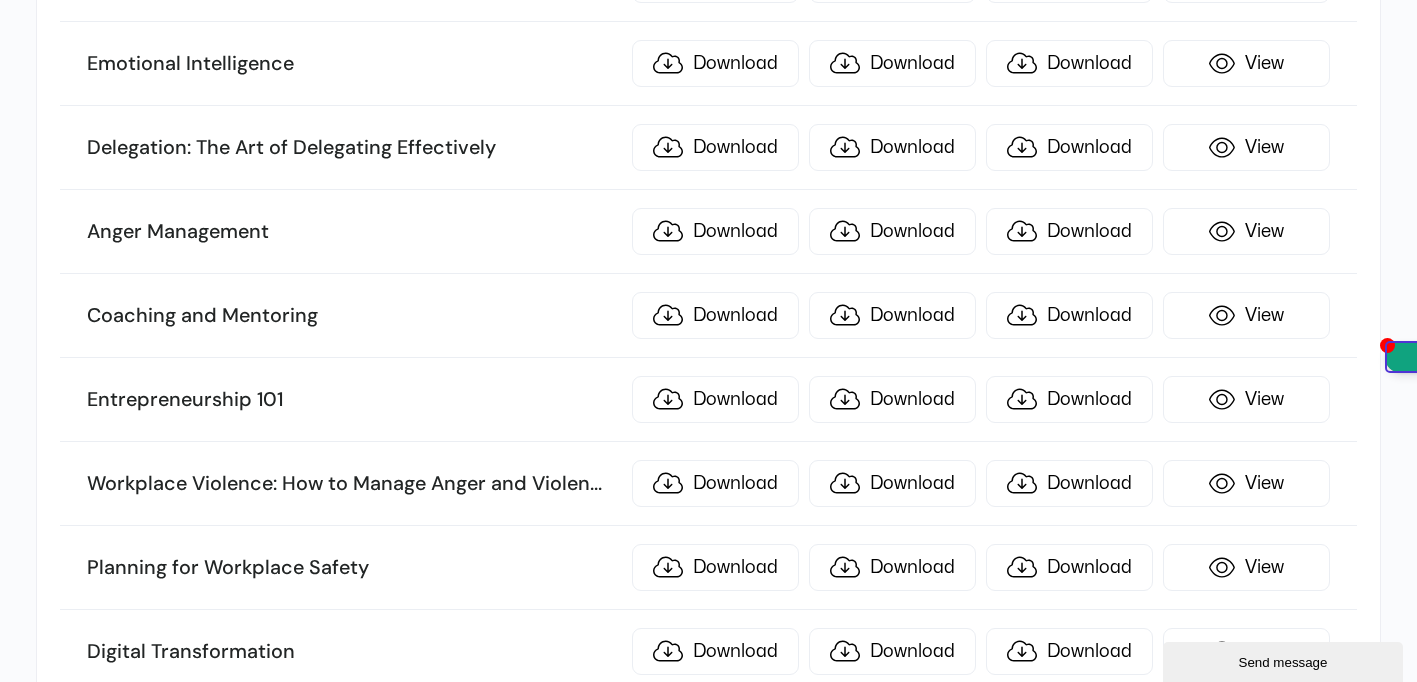 scroll, scrollTop: 1626, scrollLeft: 0, axis: vertical 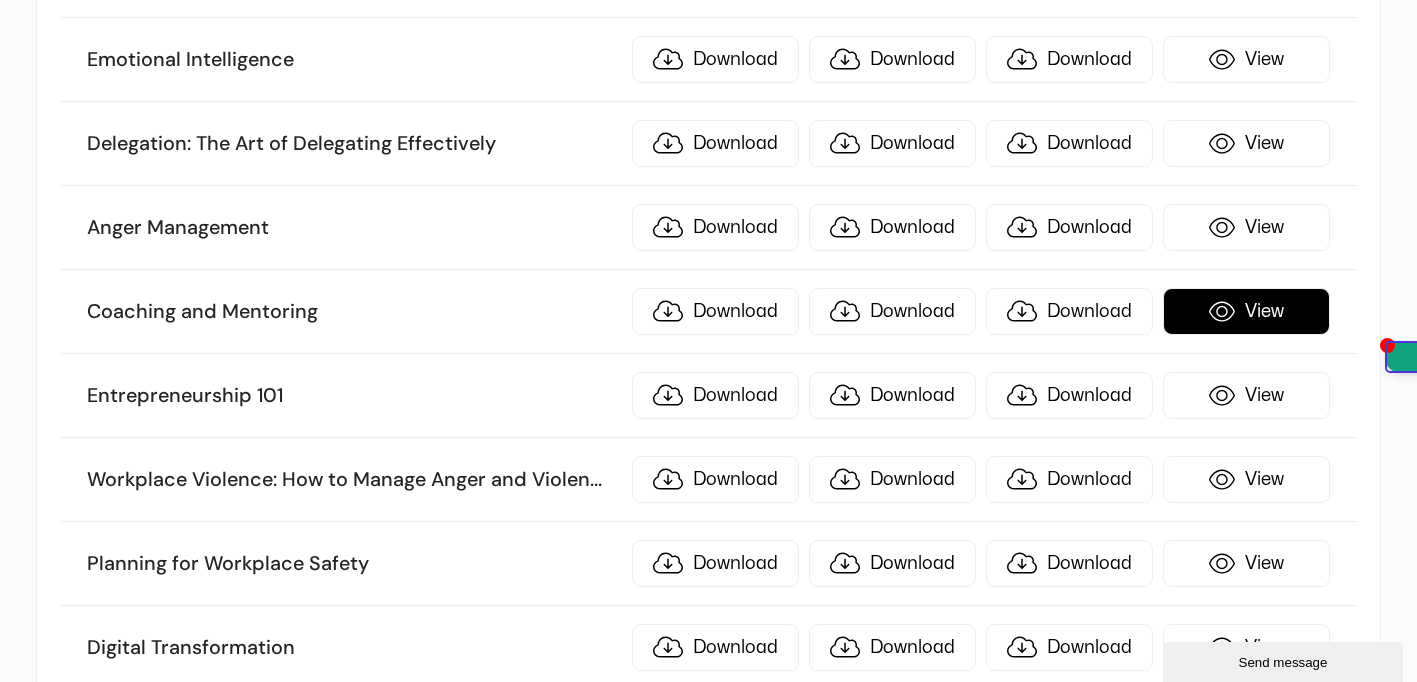 click on "View" at bounding box center (1246, 311) 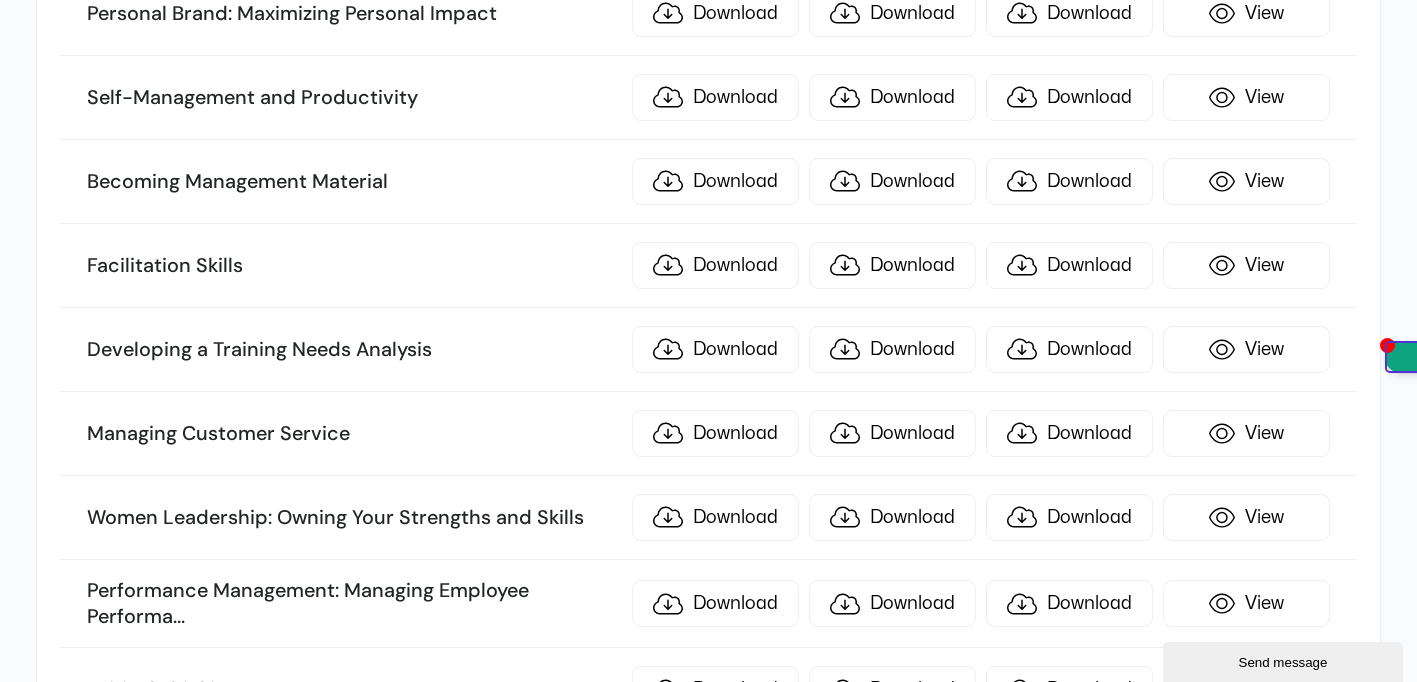 scroll, scrollTop: 2684, scrollLeft: 0, axis: vertical 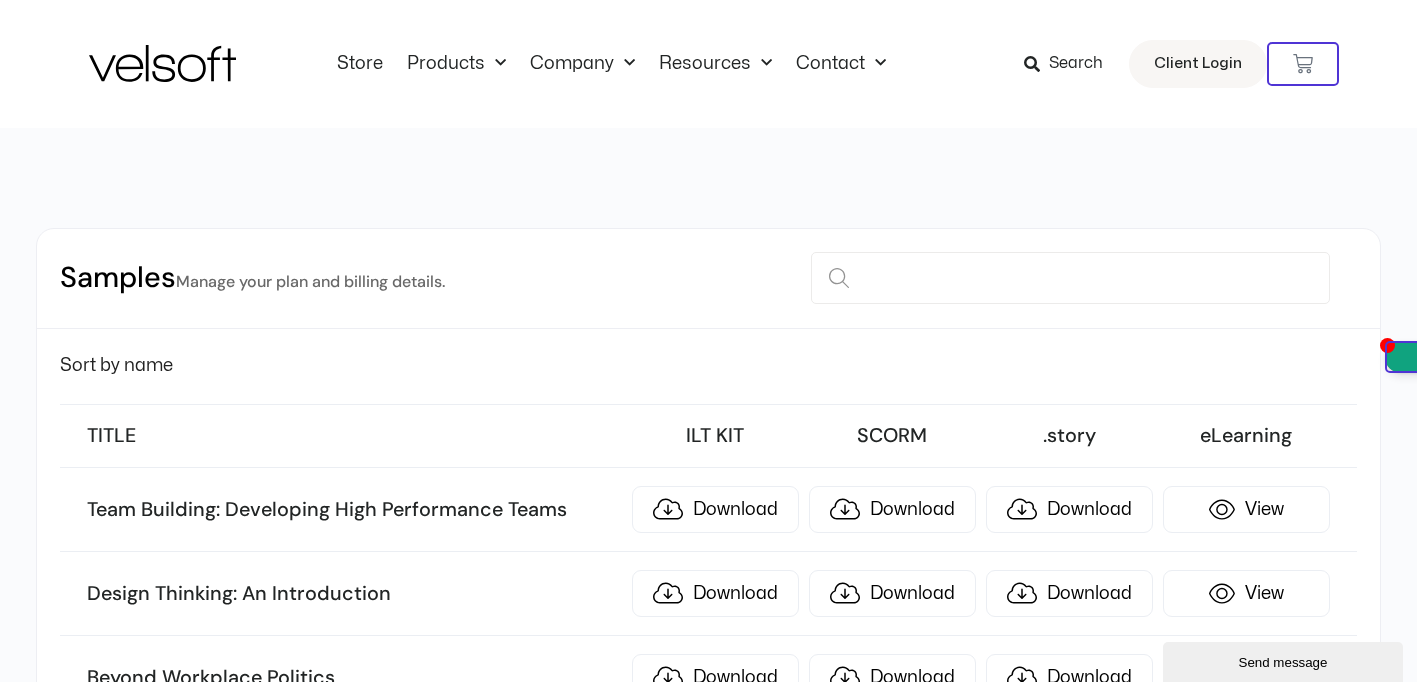 click on "Search" at bounding box center (1076, 64) 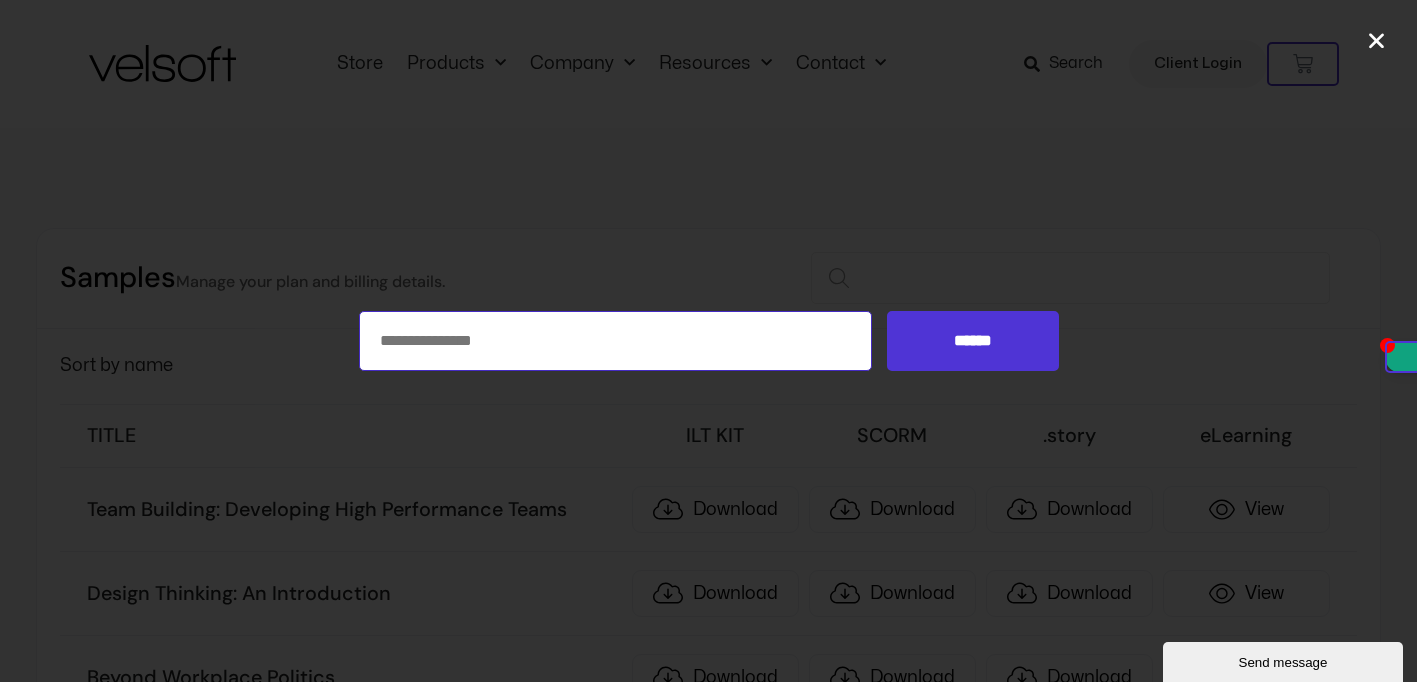 click on "Search for:" at bounding box center [616, 341] 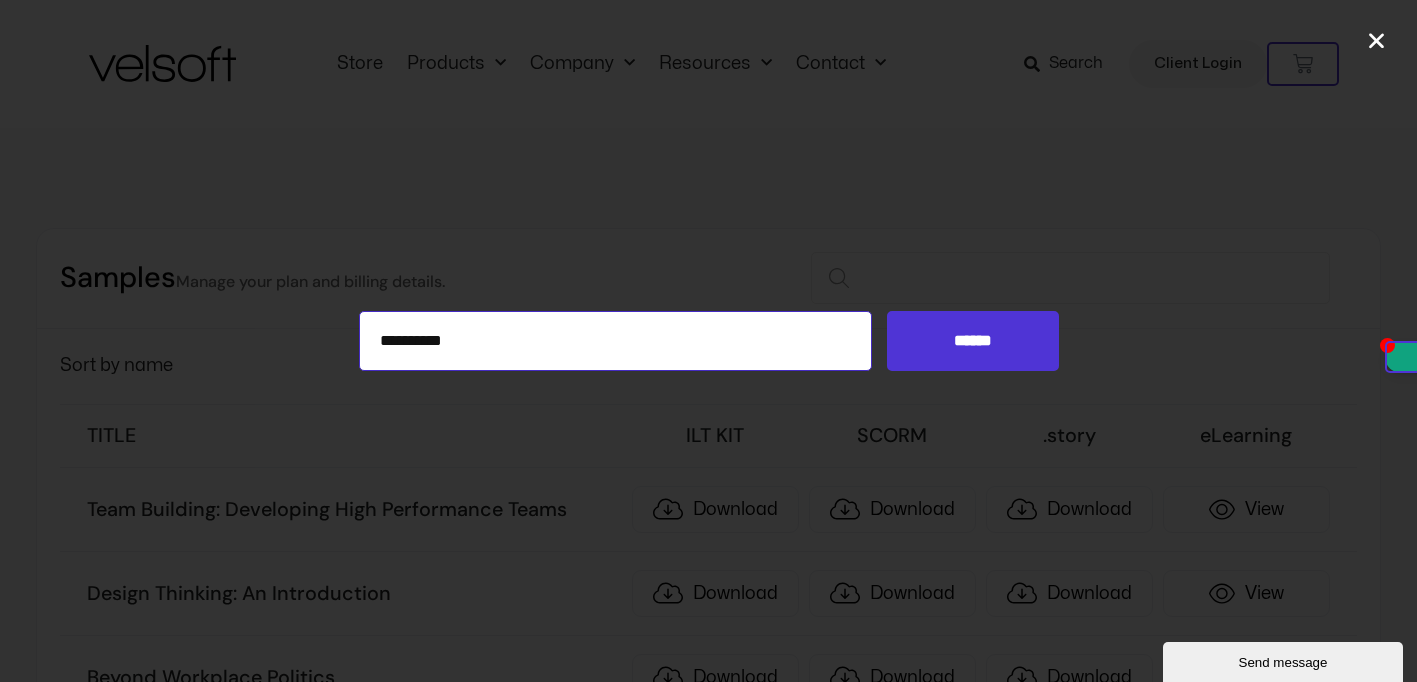 type on "**********" 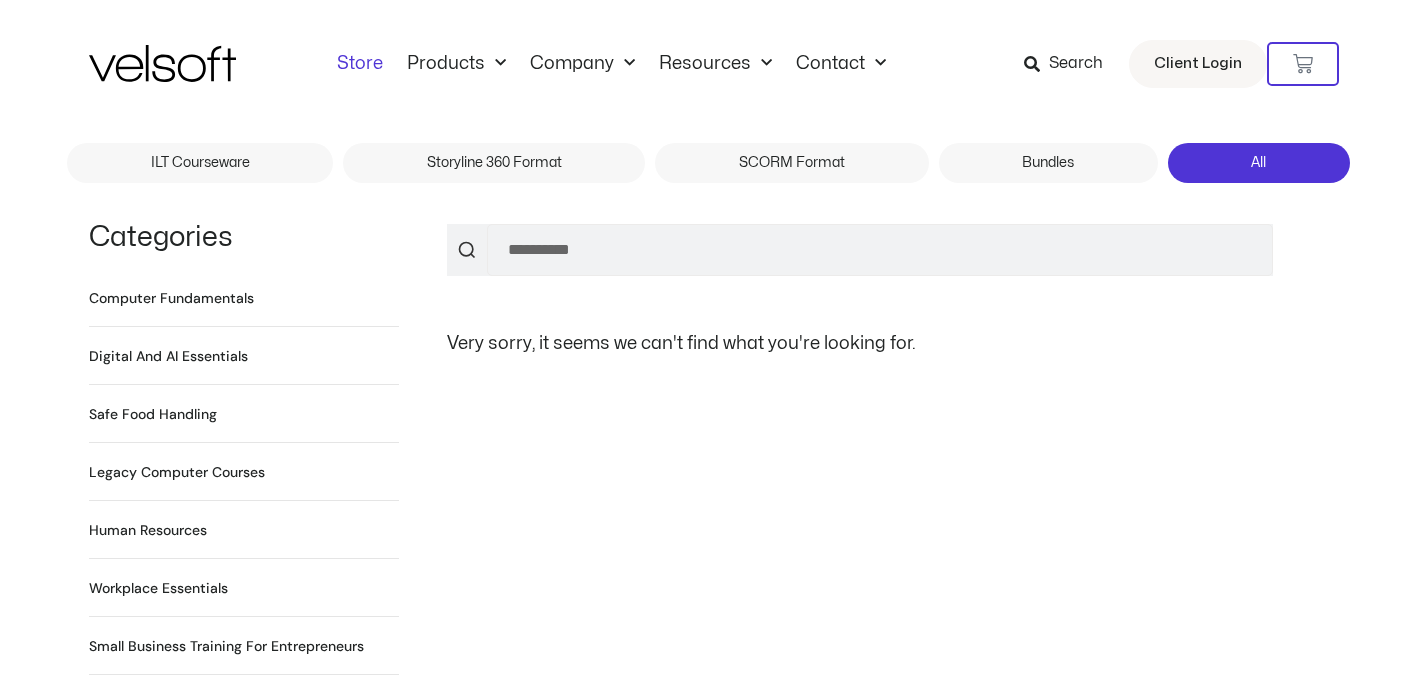 scroll, scrollTop: 0, scrollLeft: 0, axis: both 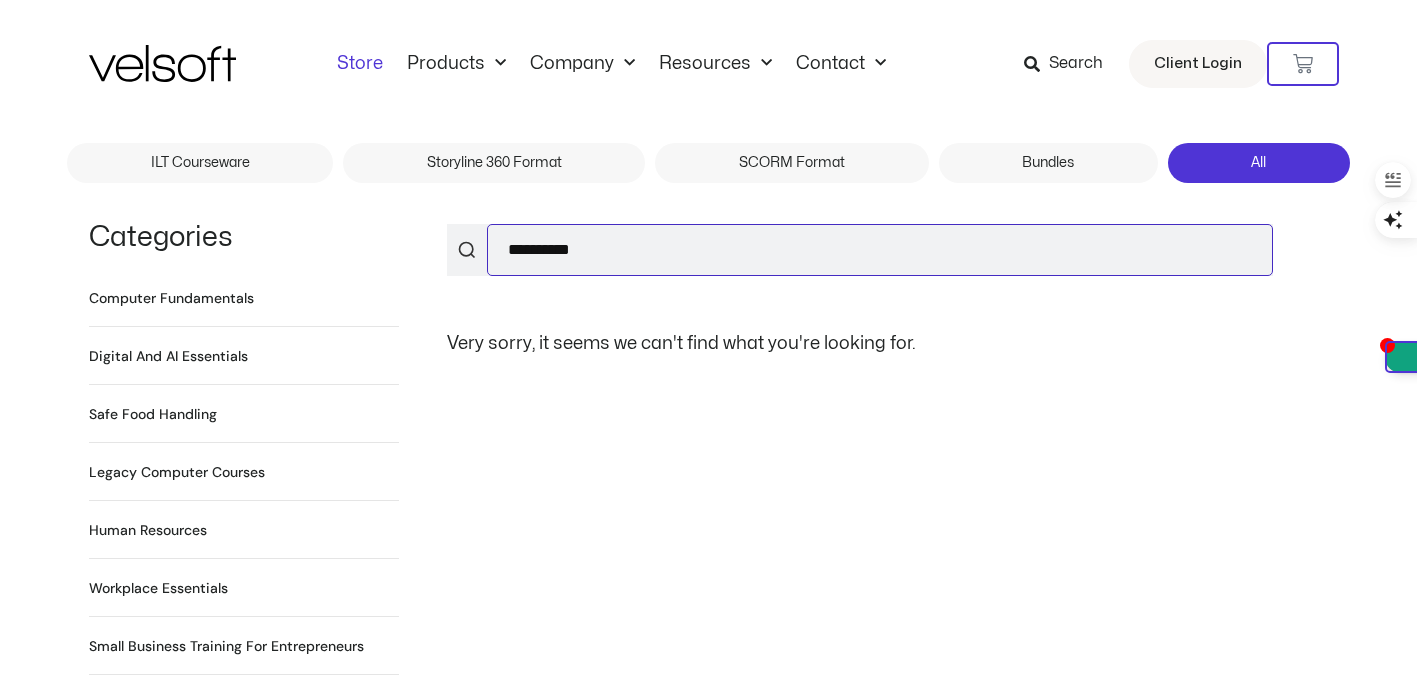 click on "**********" at bounding box center [880, 250] 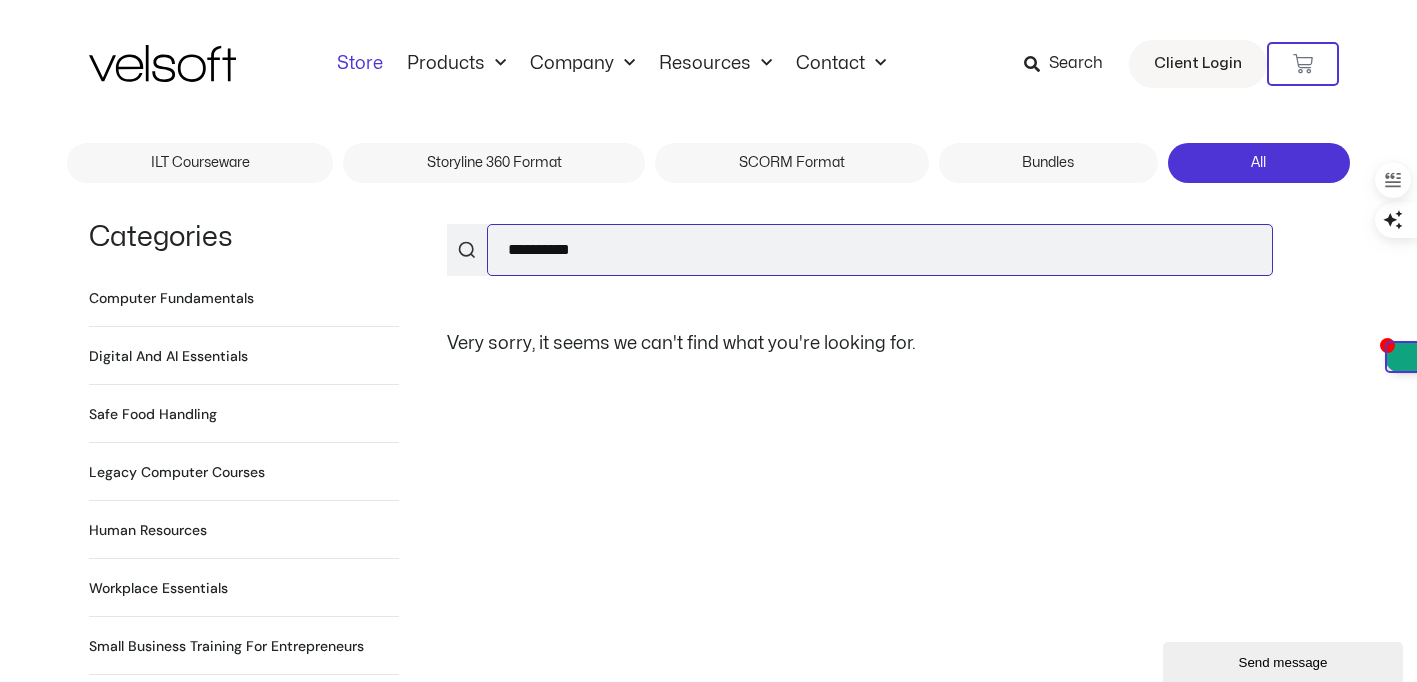 scroll, scrollTop: 0, scrollLeft: 0, axis: both 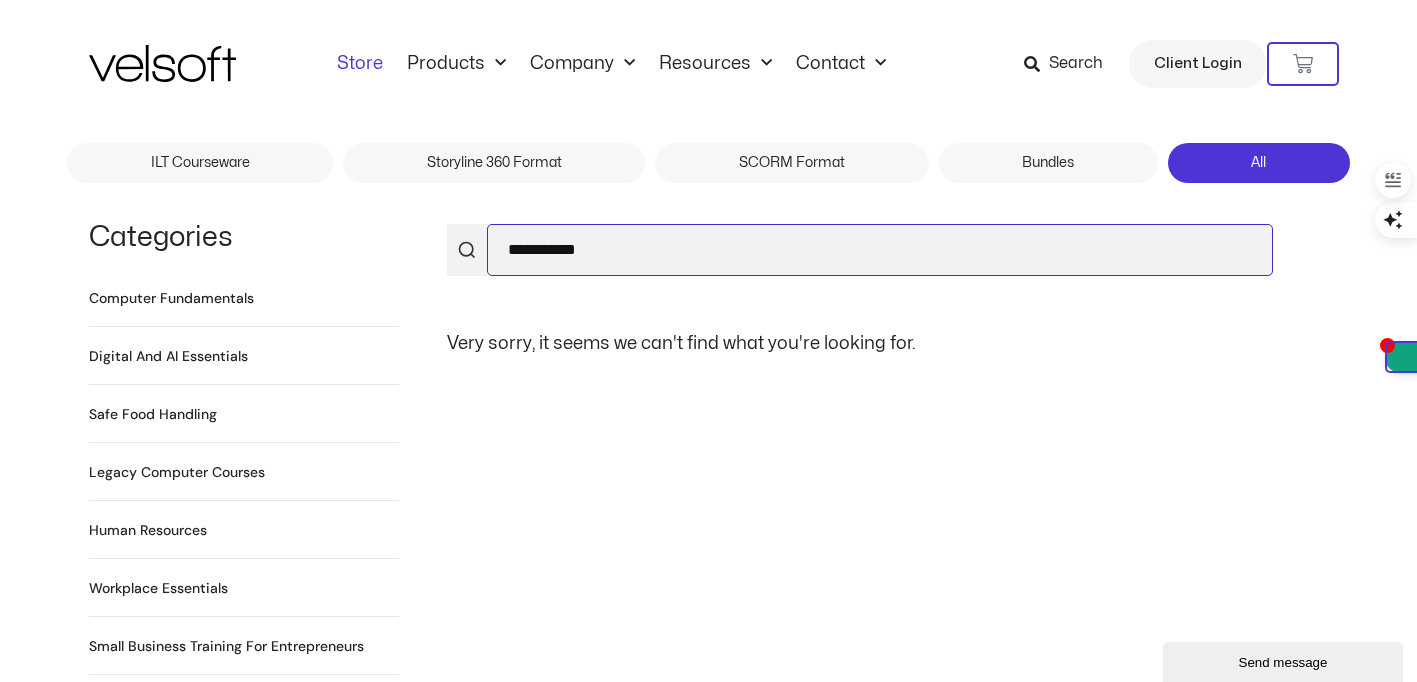 type on "**********" 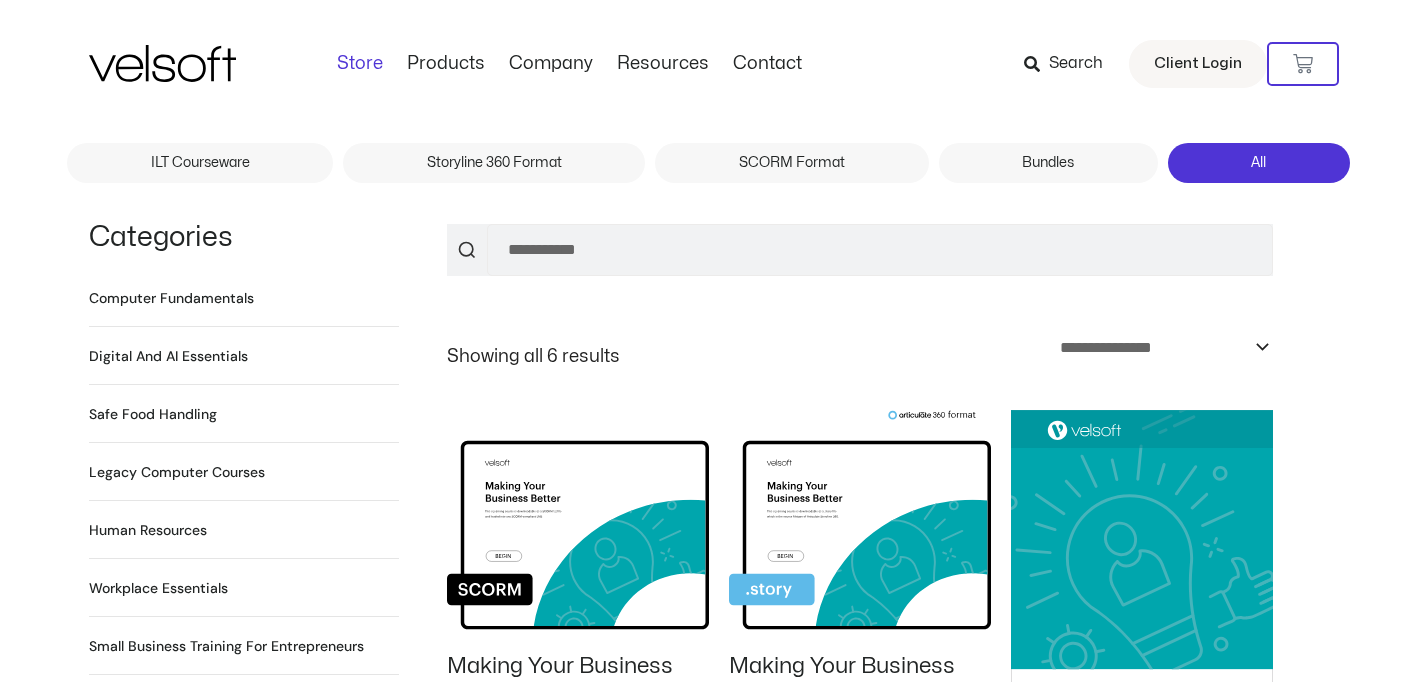 scroll, scrollTop: 0, scrollLeft: 0, axis: both 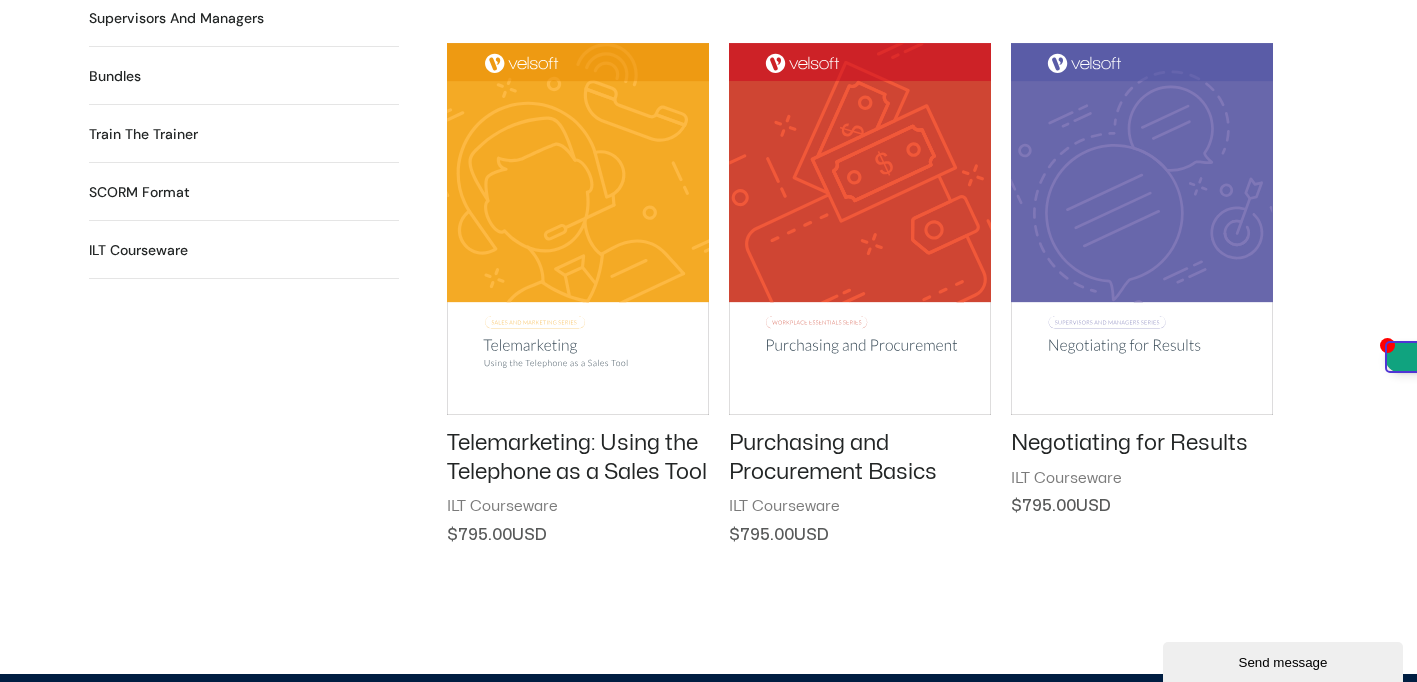 click at bounding box center [1142, 229] 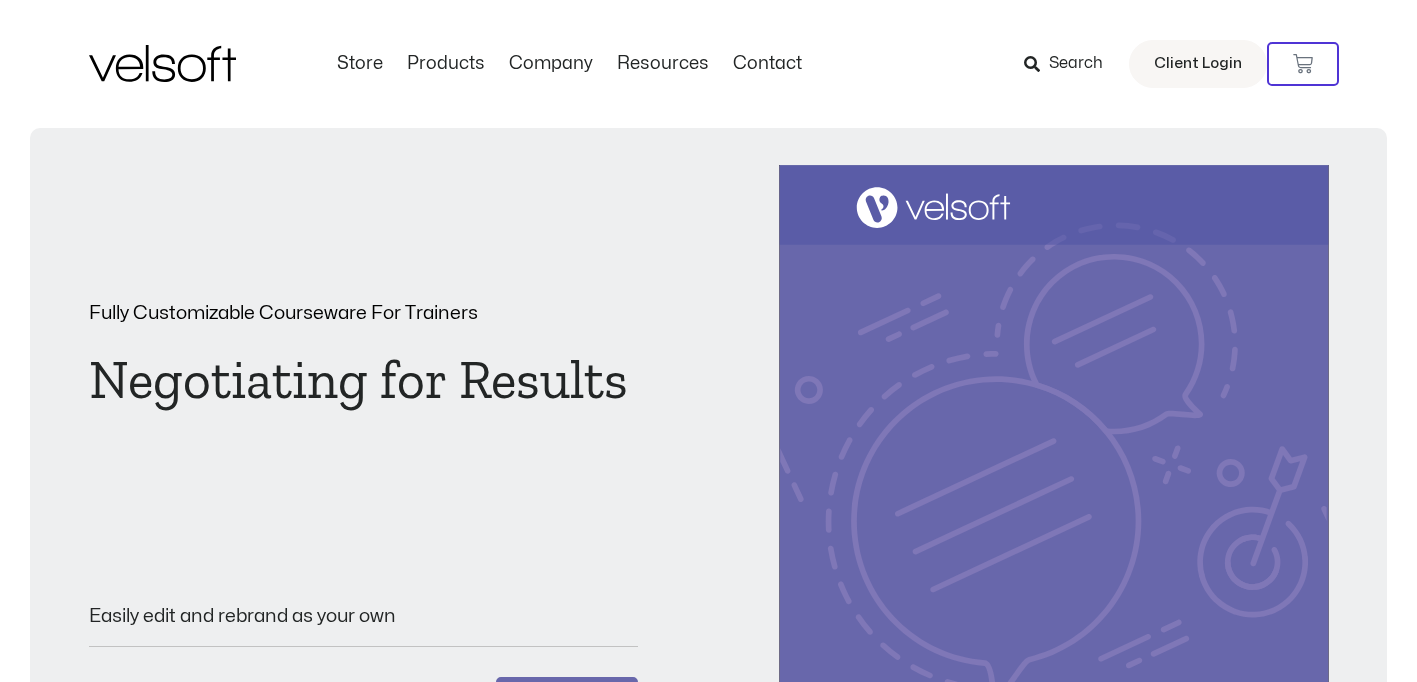scroll, scrollTop: 0, scrollLeft: 0, axis: both 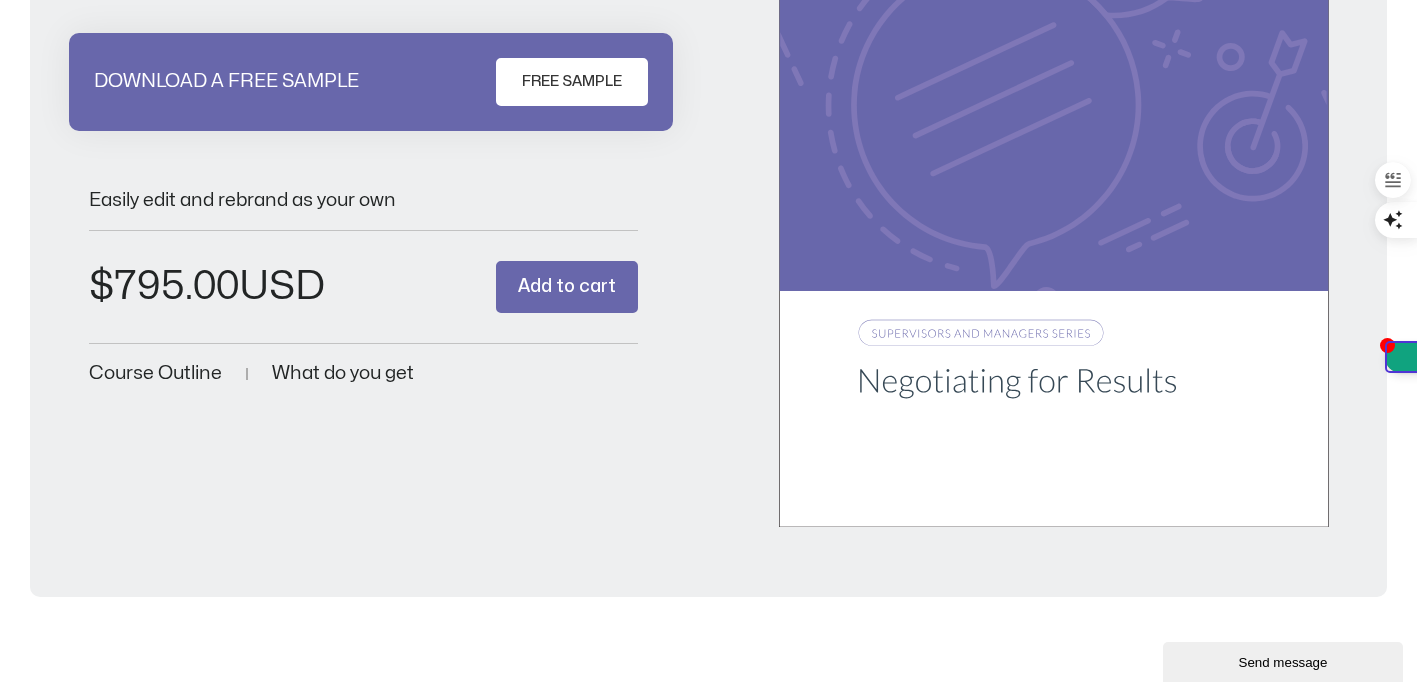 click on "FREE SAMPLE" at bounding box center [572, 82] 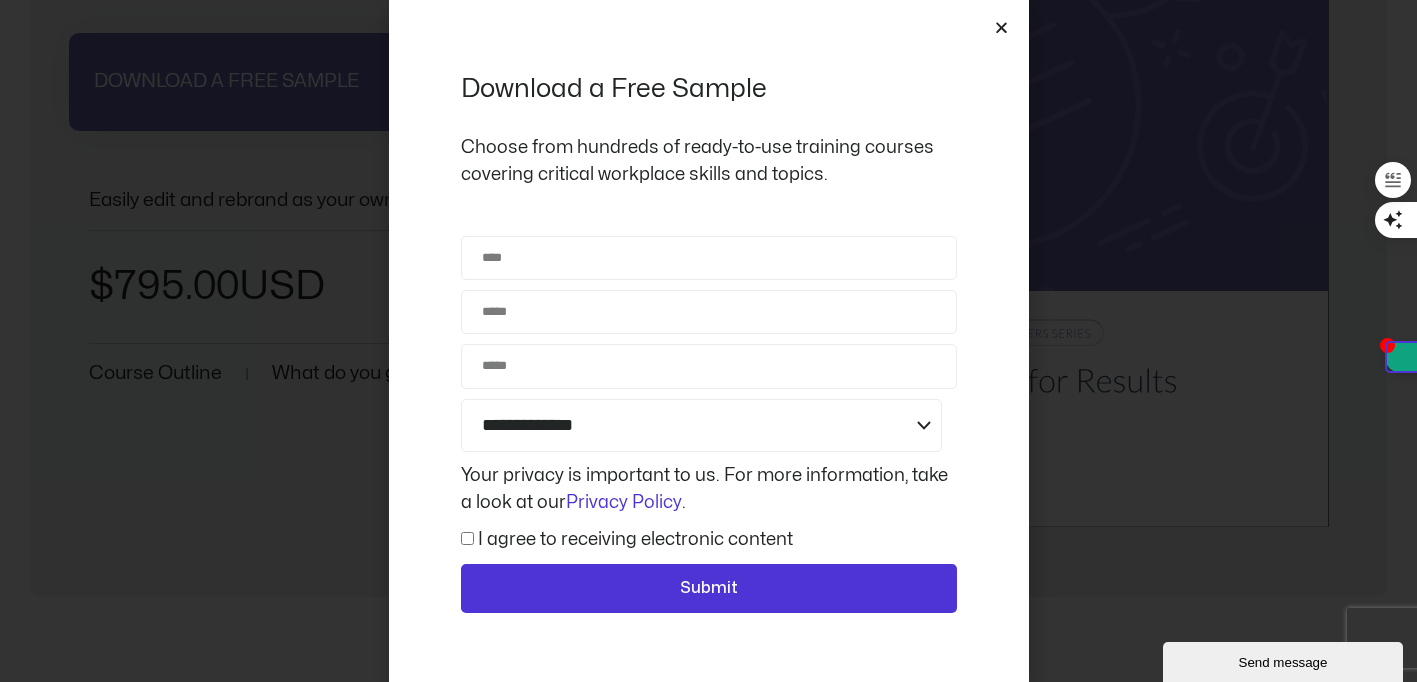 click at bounding box center [1001, 27] 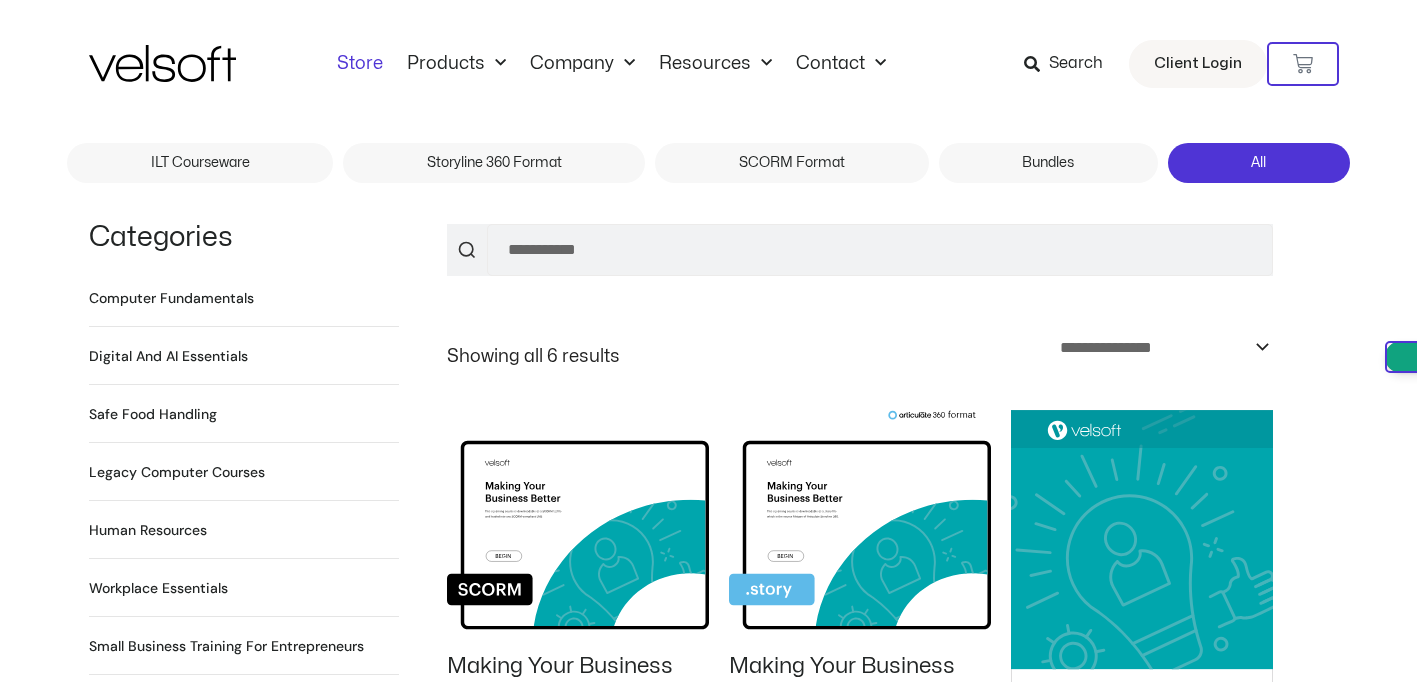 scroll, scrollTop: 918, scrollLeft: 0, axis: vertical 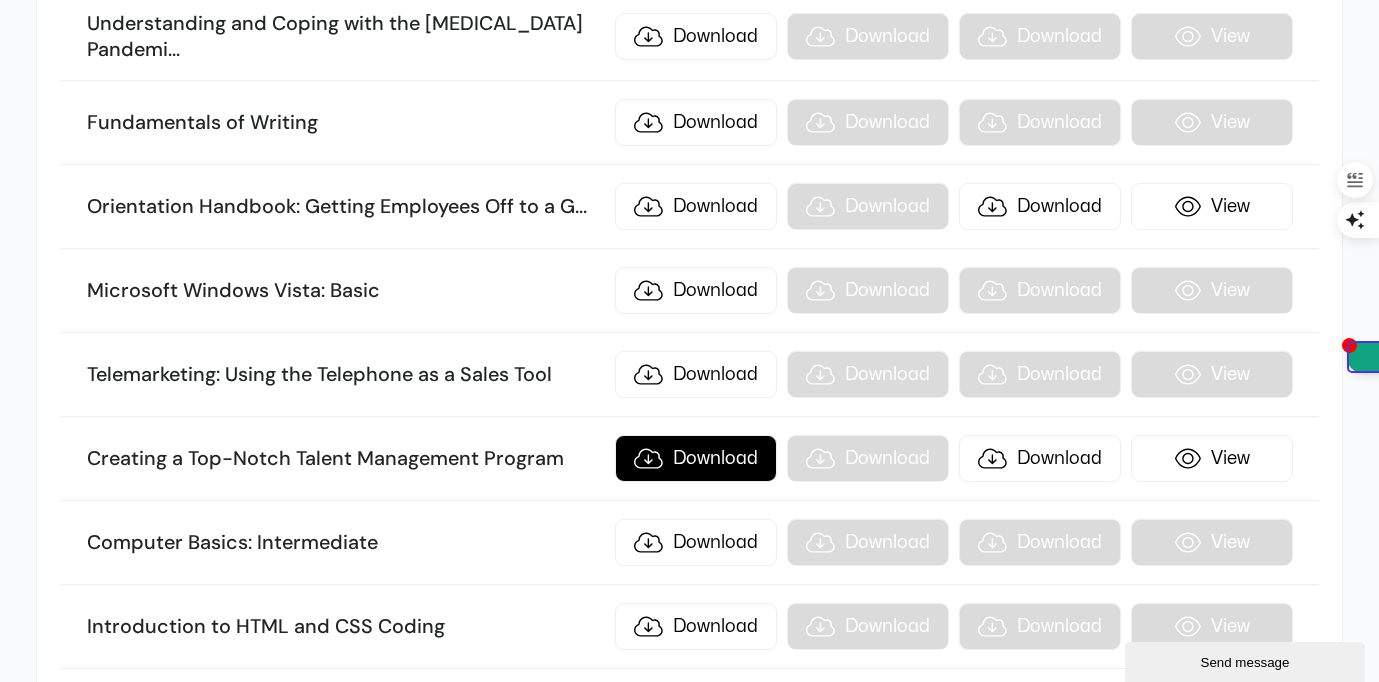 click on "Download" at bounding box center [696, 458] 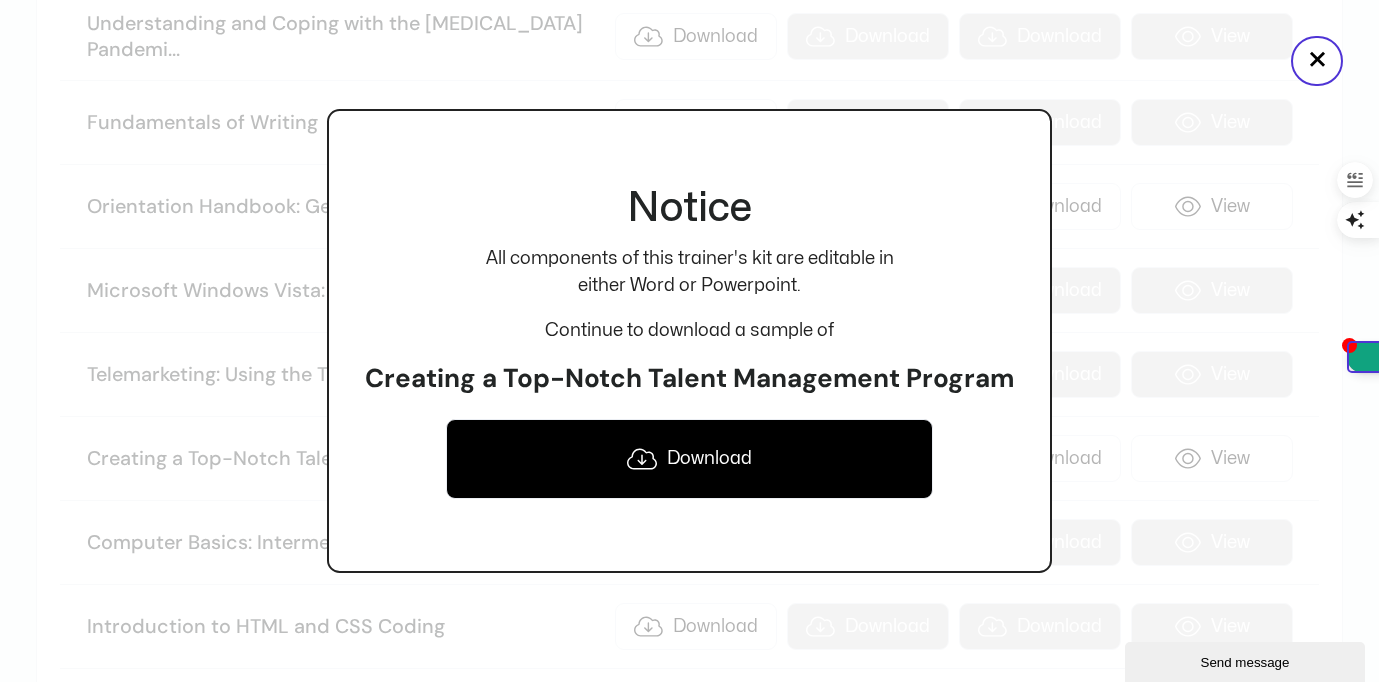click on "Download" at bounding box center (689, 459) 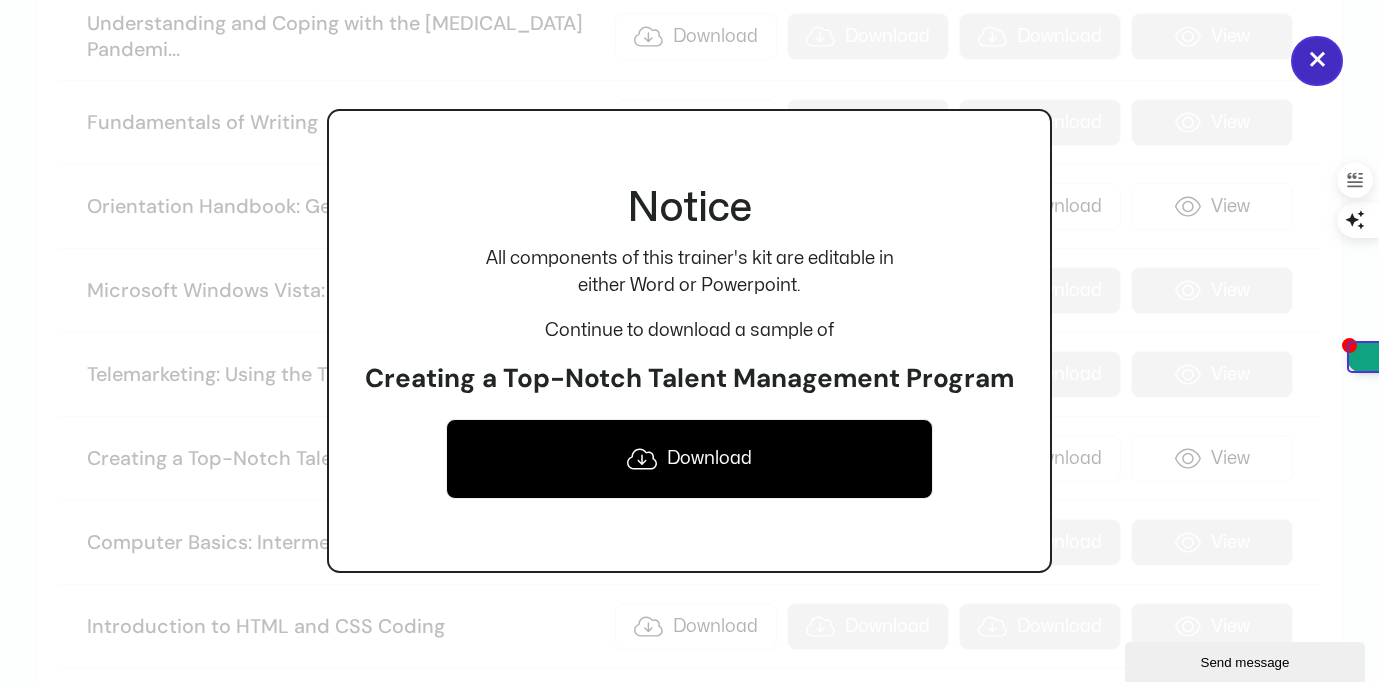 click on "×" at bounding box center [1317, 61] 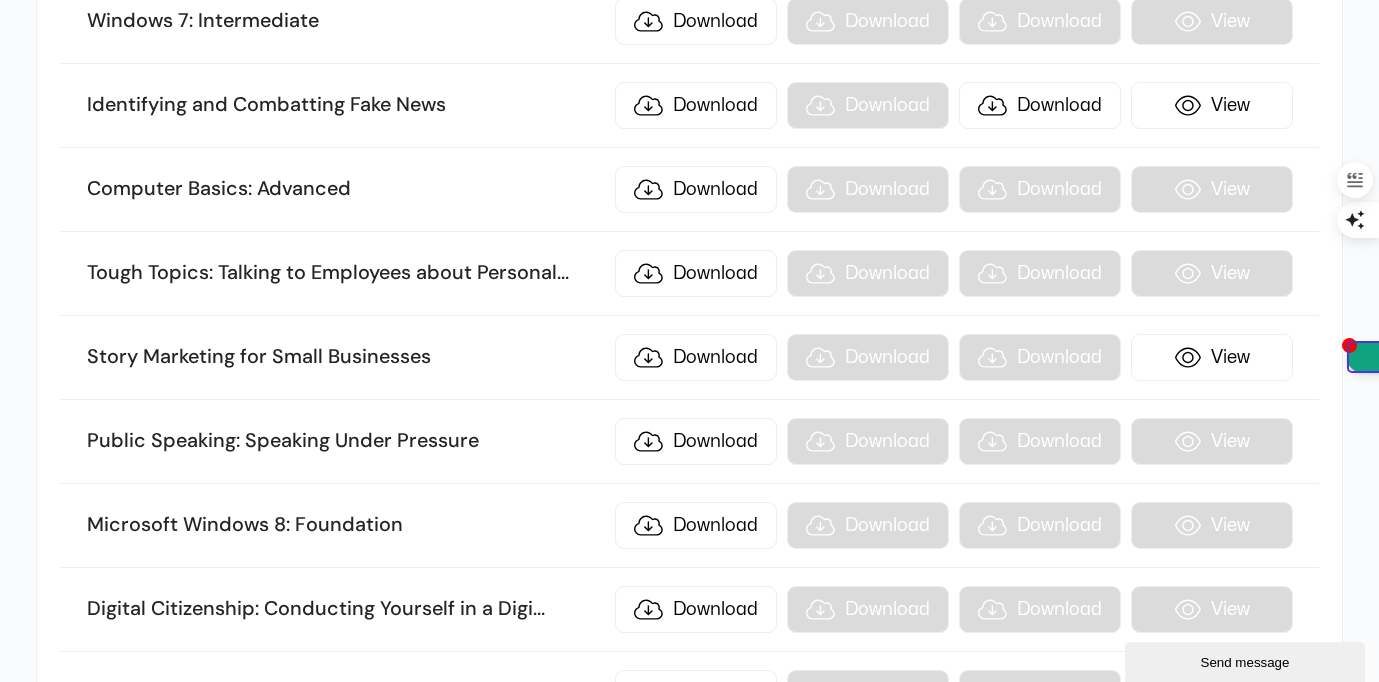 scroll, scrollTop: 16723, scrollLeft: 0, axis: vertical 